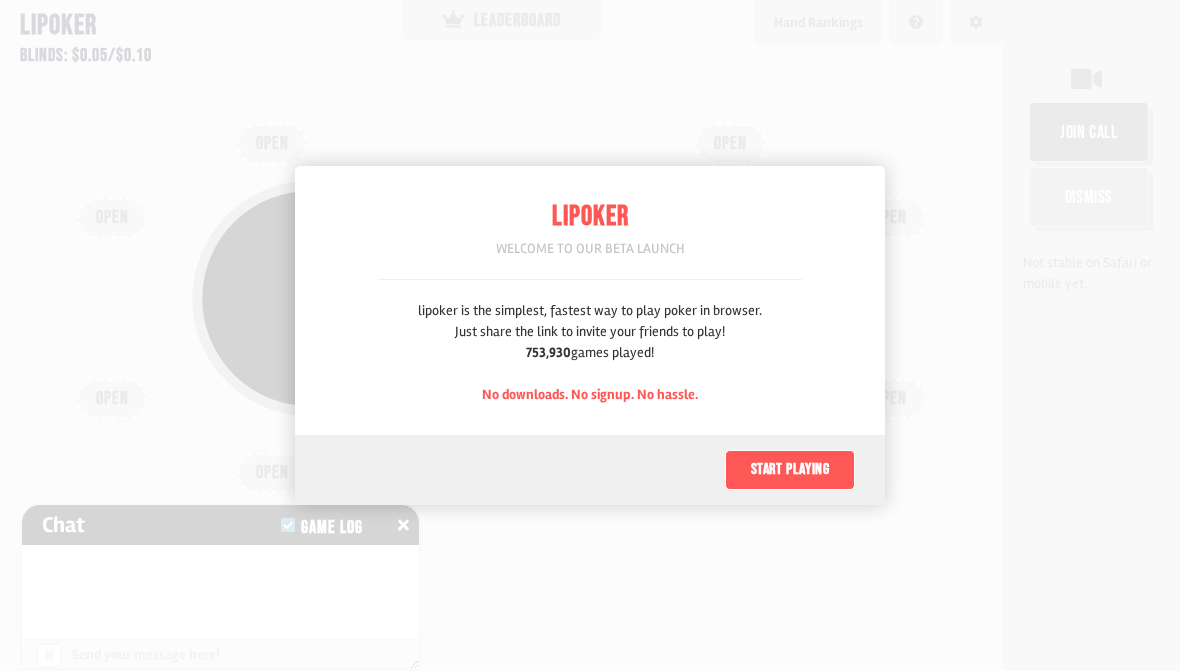 scroll, scrollTop: 0, scrollLeft: 0, axis: both 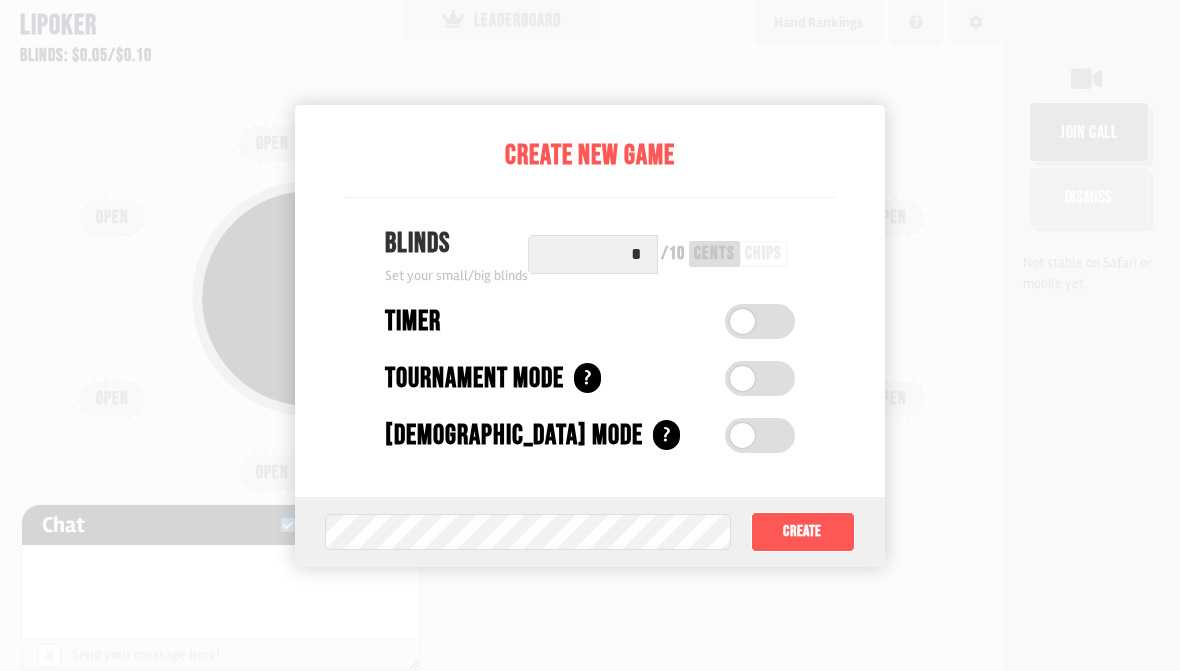 click on "chips" at bounding box center (763, 254) 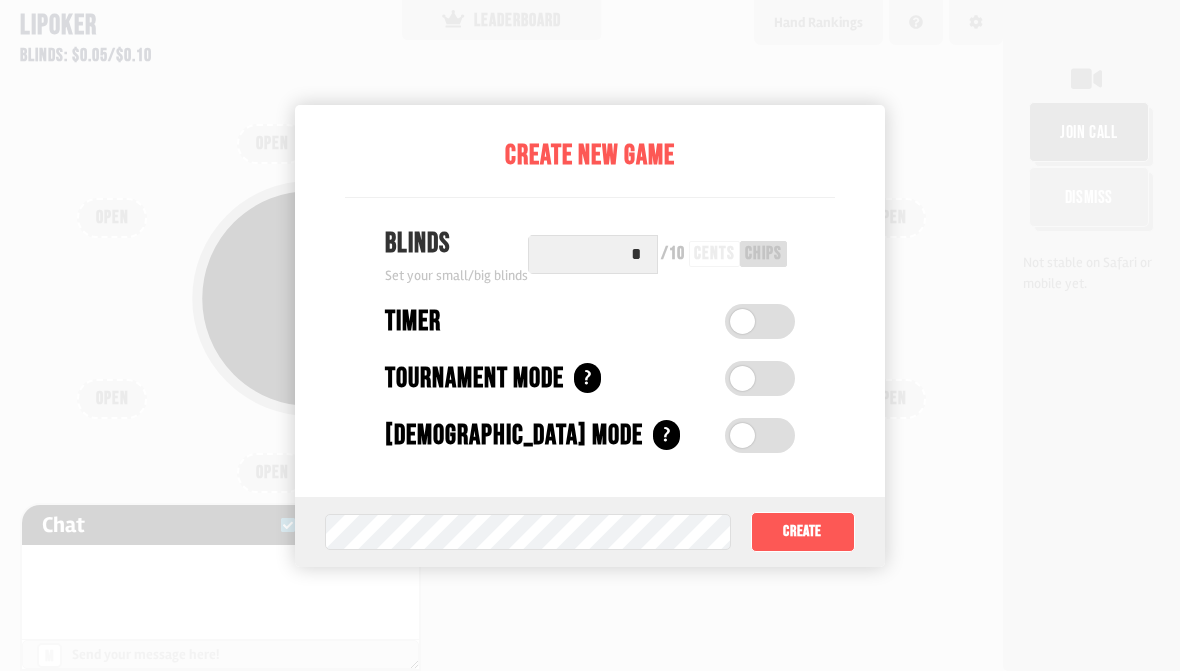 click on "Create" at bounding box center [803, 532] 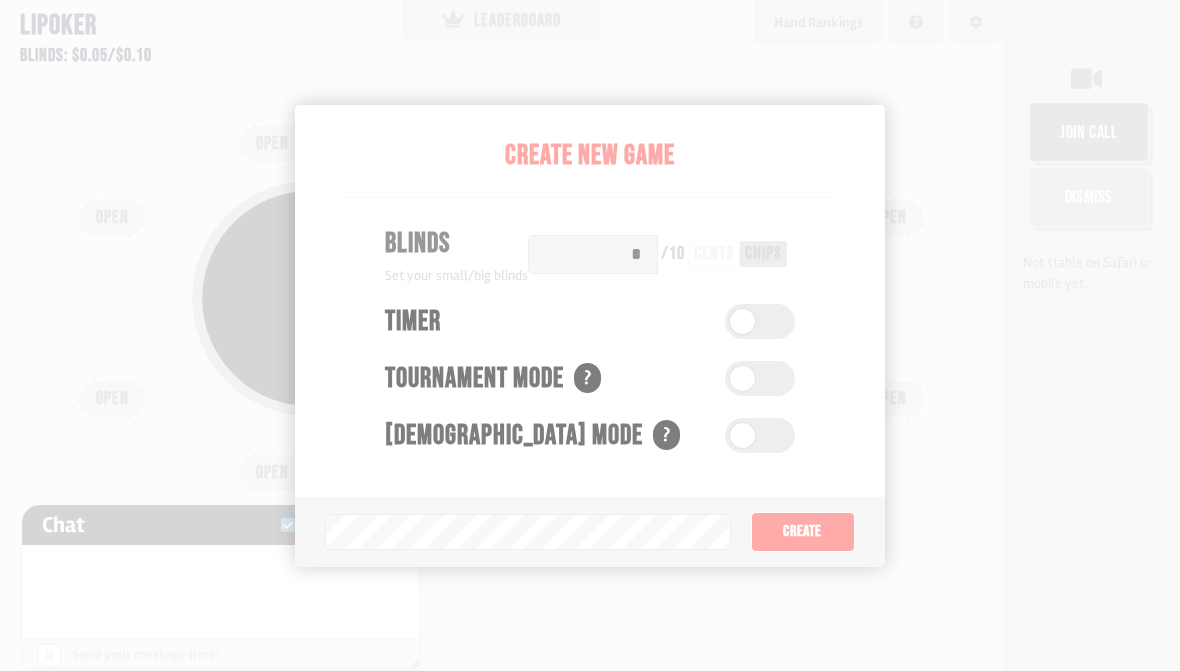 click on "Pot: $0.00   COPY GAME LINK OPEN OPEN OPEN OPEN OPEN OPEN OPEN OPEN OPEN" at bounding box center [501, 335] 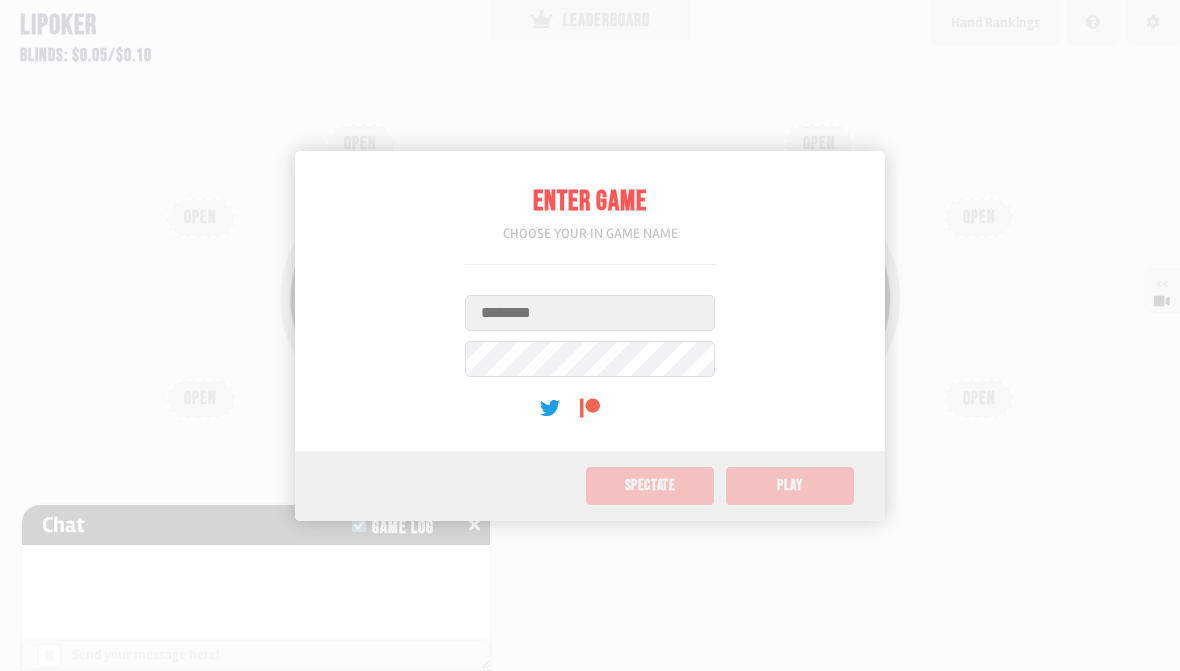 scroll, scrollTop: 0, scrollLeft: 0, axis: both 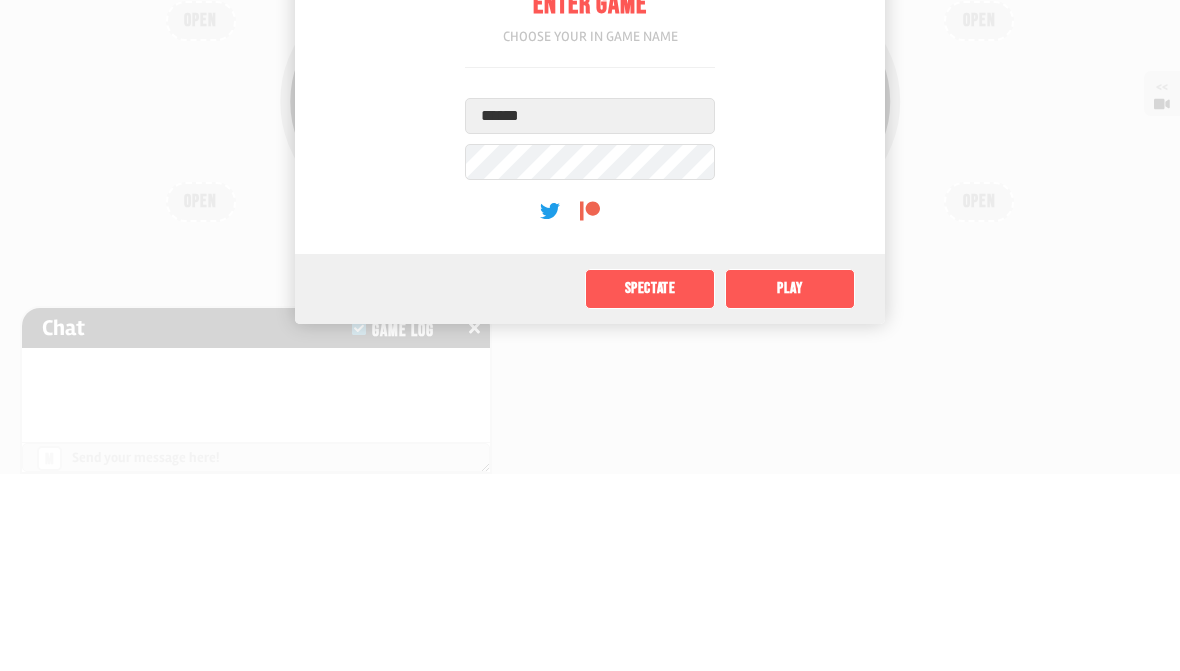 type on "******" 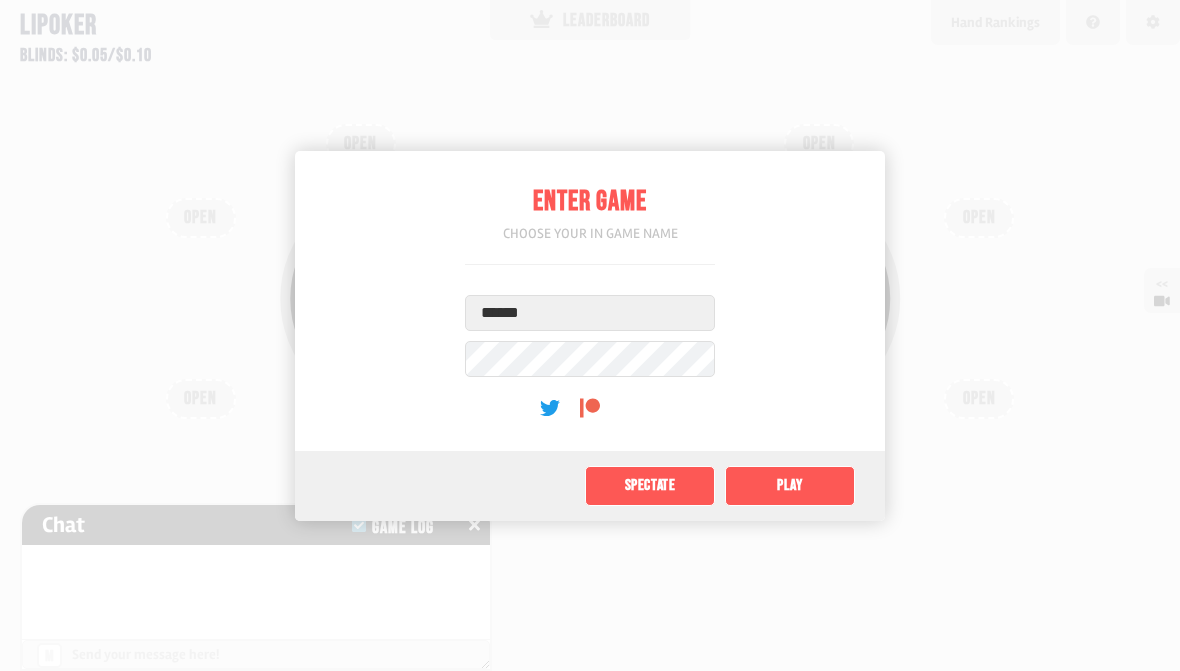 click on "Play" 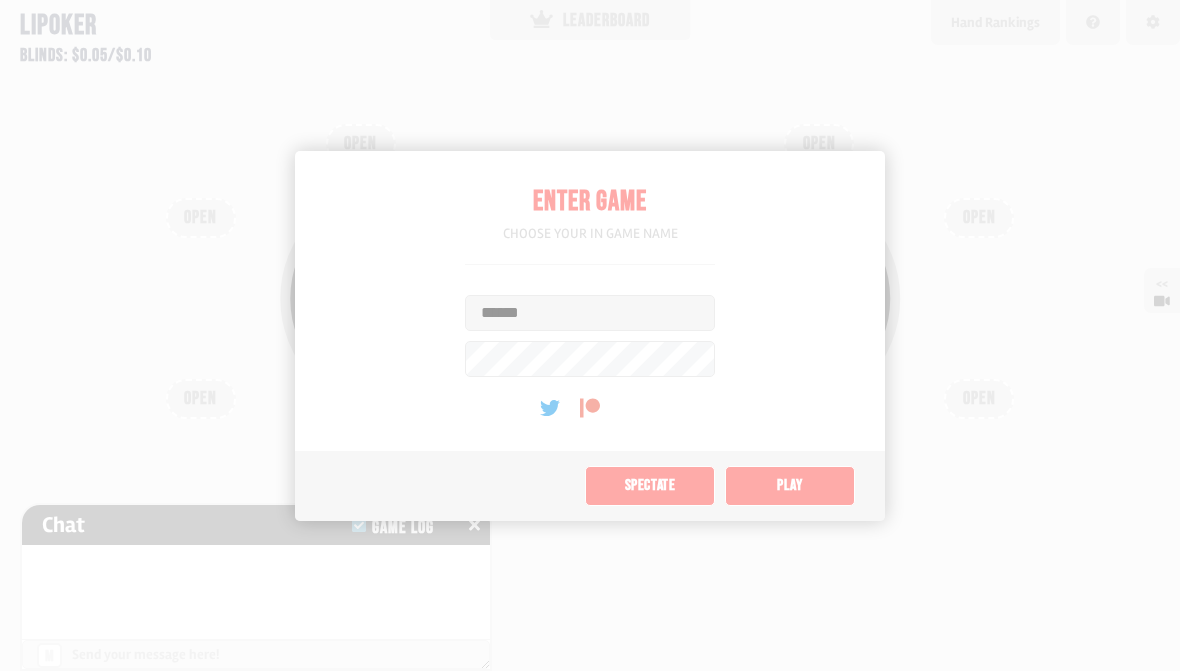 click on "Pot: $0.00   COPY GAME LINK" at bounding box center [590, 332] 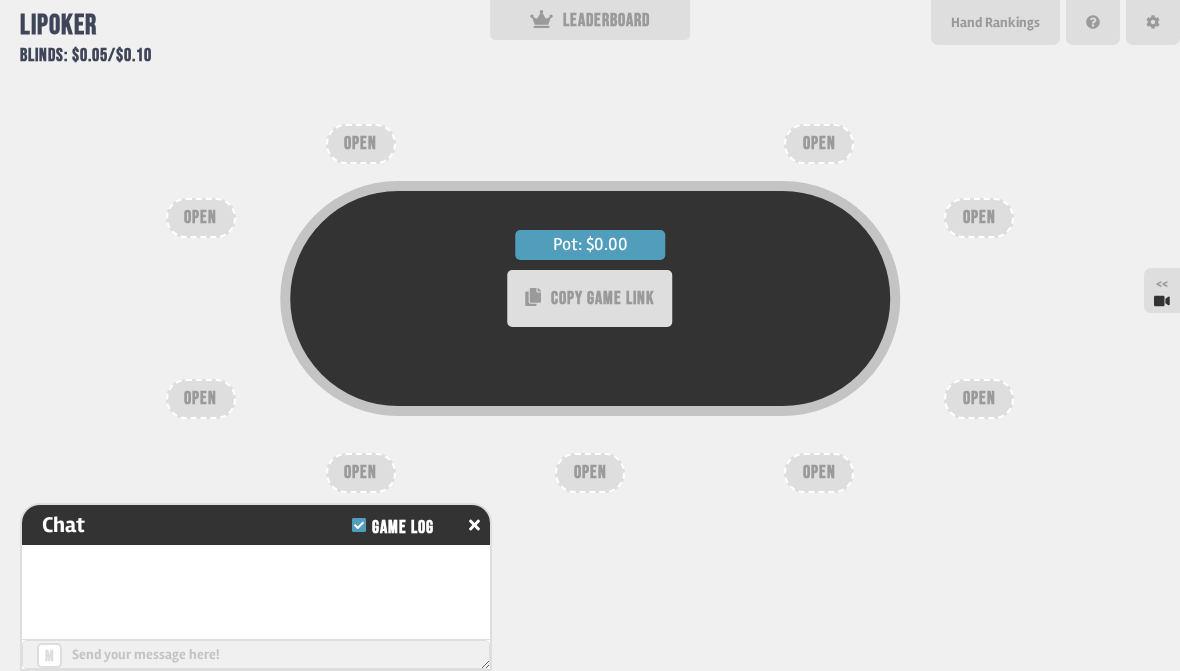 click 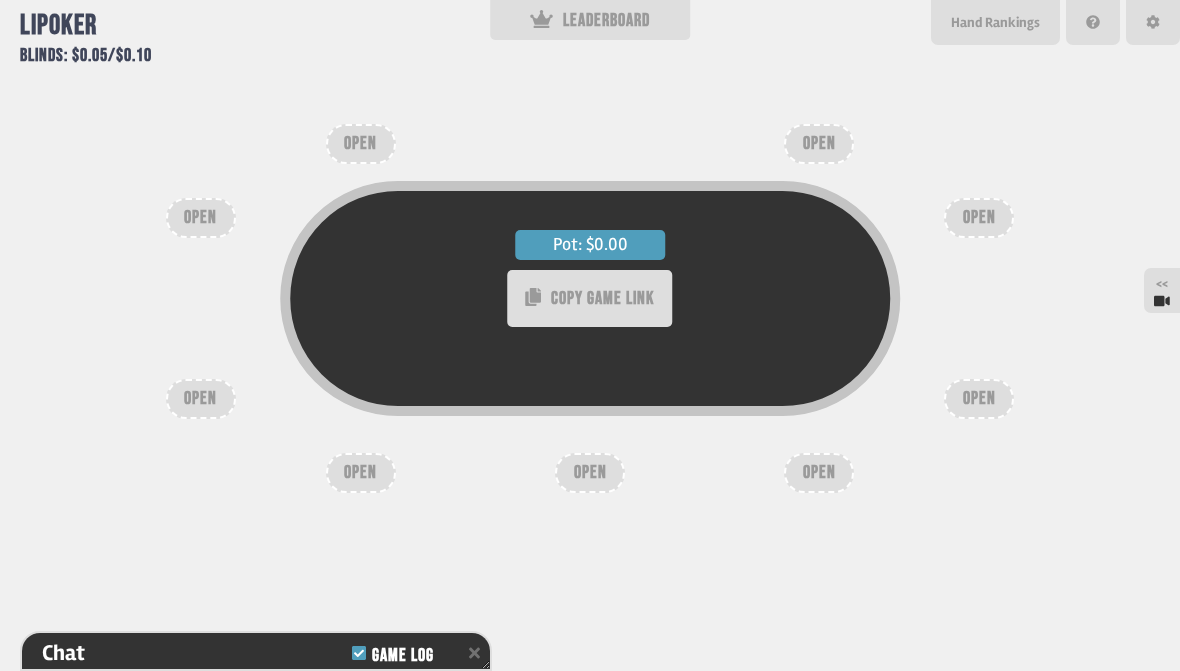 click on "OPEN" at bounding box center [590, 473] 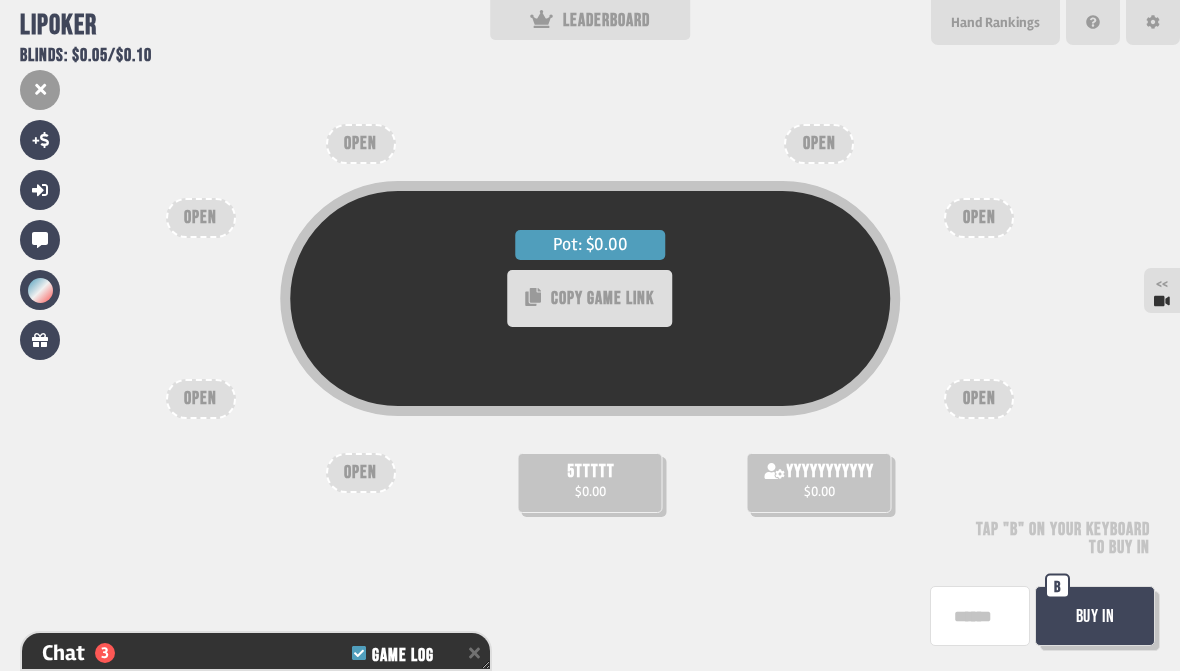 scroll, scrollTop: 158, scrollLeft: 0, axis: vertical 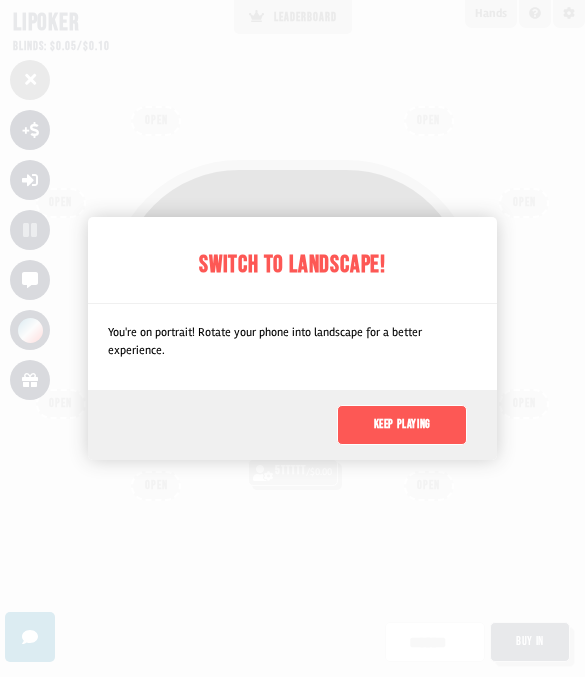 click on "Keep playing" at bounding box center [402, 425] 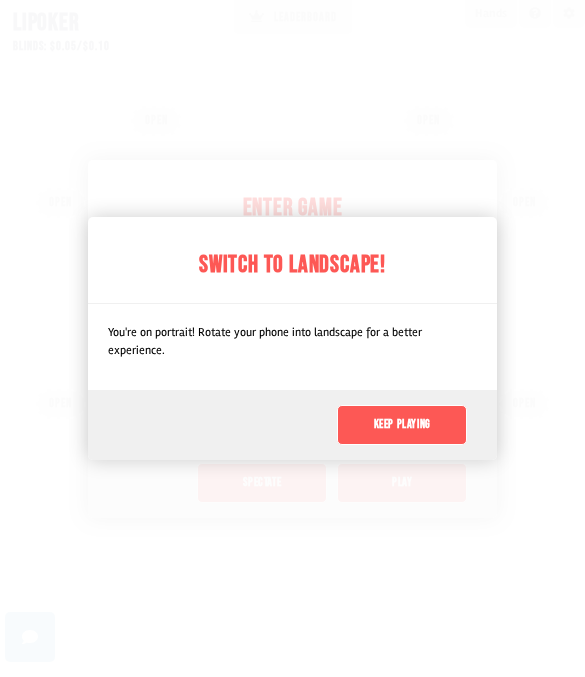 scroll, scrollTop: 0, scrollLeft: 0, axis: both 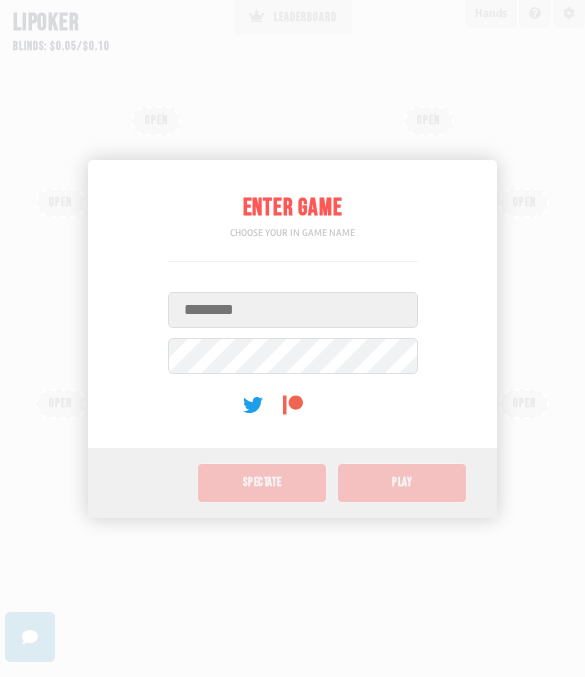 click on "Username" at bounding box center [293, 310] 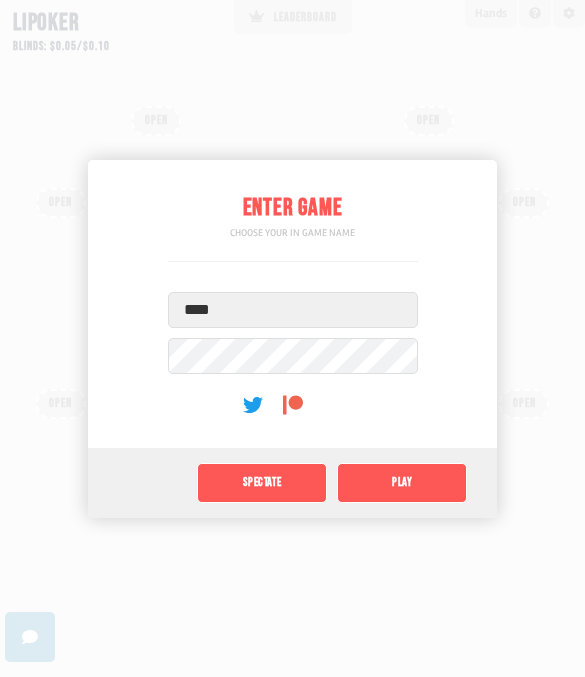 type on "****" 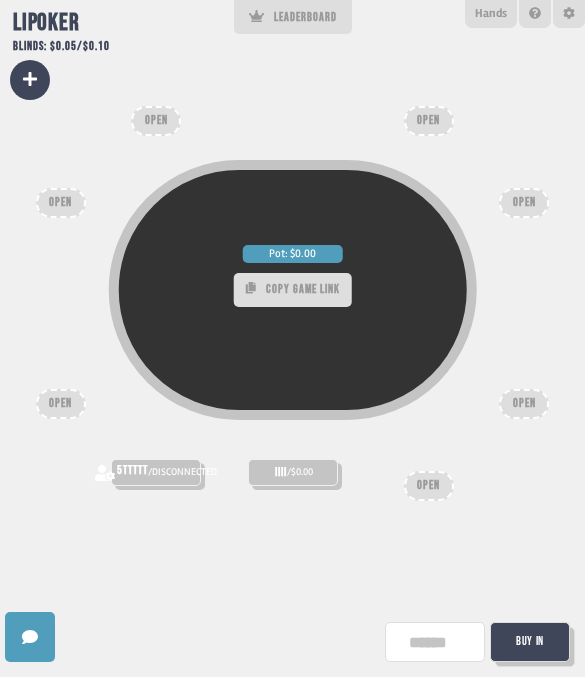 click on "Buy In" at bounding box center (530, 642) 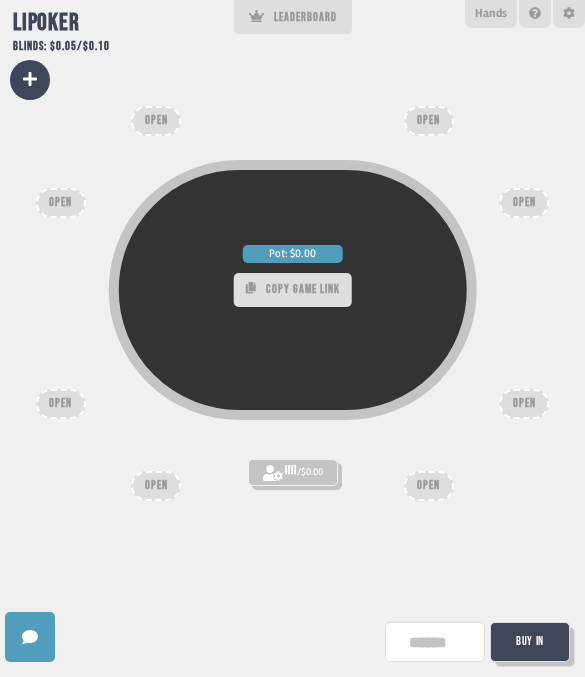 click on "Buy In" at bounding box center [530, 642] 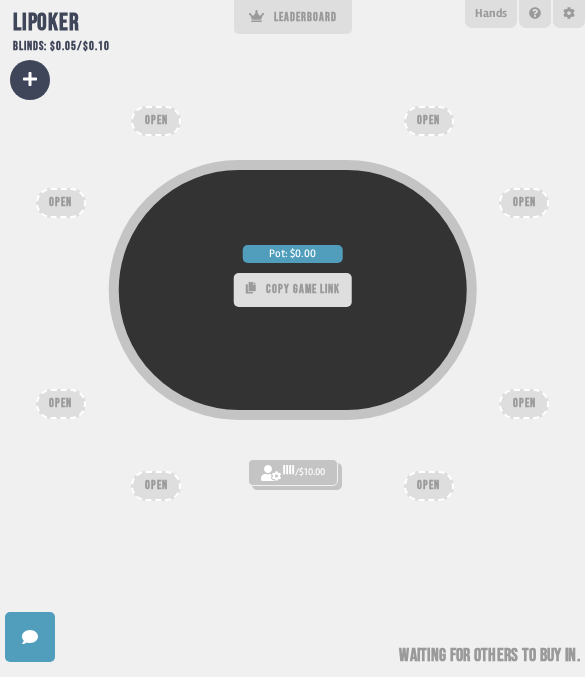 click at bounding box center [569, 14] 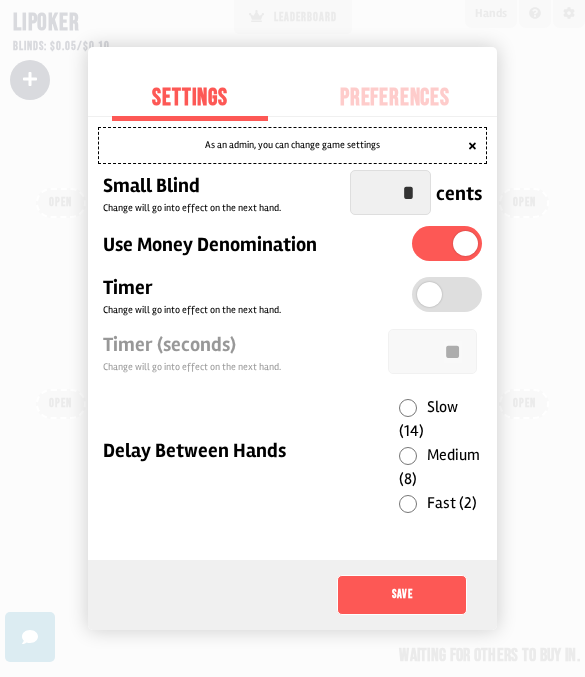 click at bounding box center (292, 338) 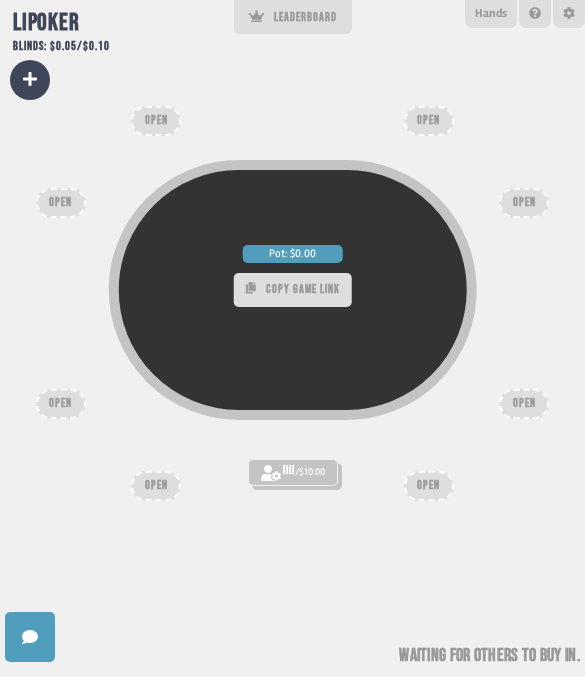 click 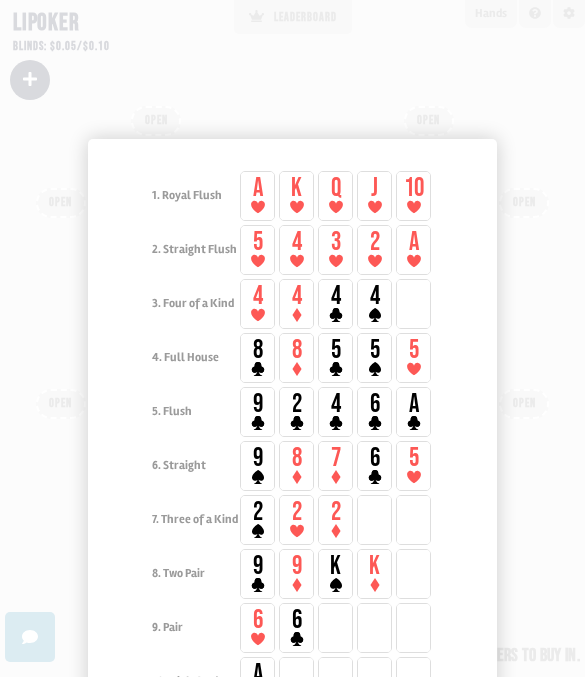 scroll, scrollTop: 0, scrollLeft: 0, axis: both 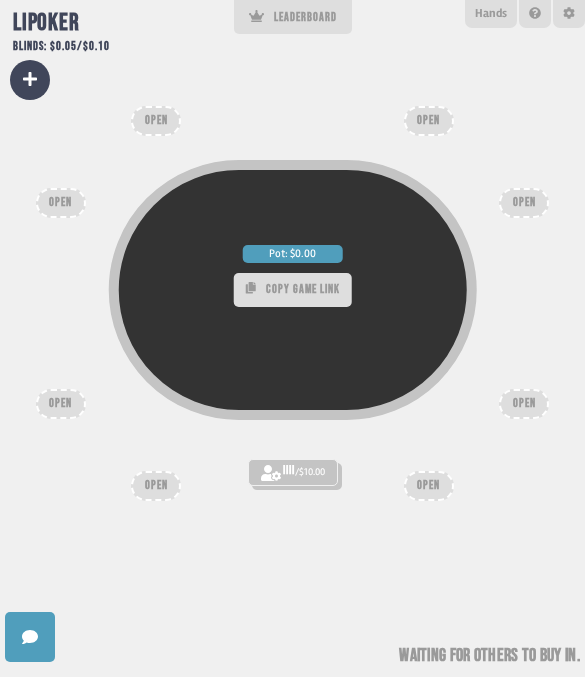 click on "Pot: $0.00   COPY GAME LINK iiii / $10.00  OPEN OPEN OPEN OPEN OPEN OPEN OPEN OPEN Waiting for others to buy in" at bounding box center (292, 338) 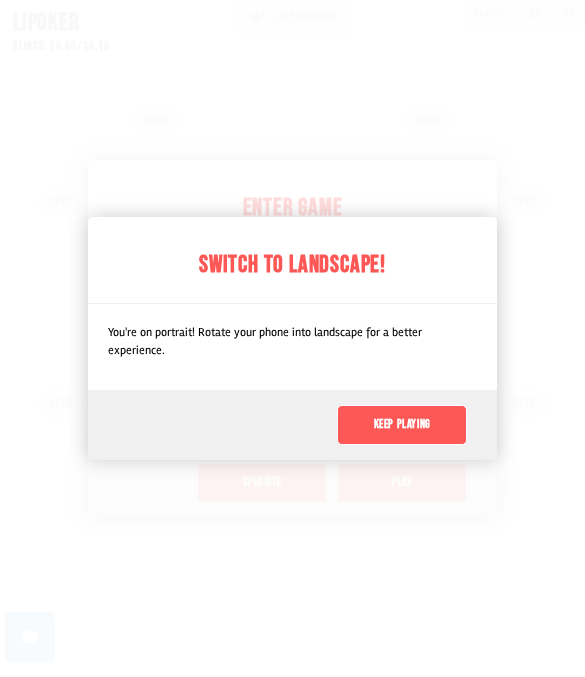 scroll, scrollTop: 0, scrollLeft: 0, axis: both 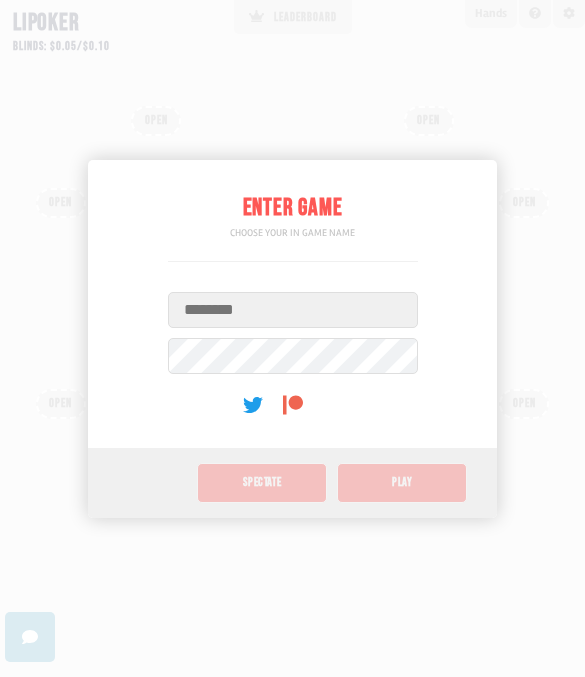 click on "Username" at bounding box center [293, 310] 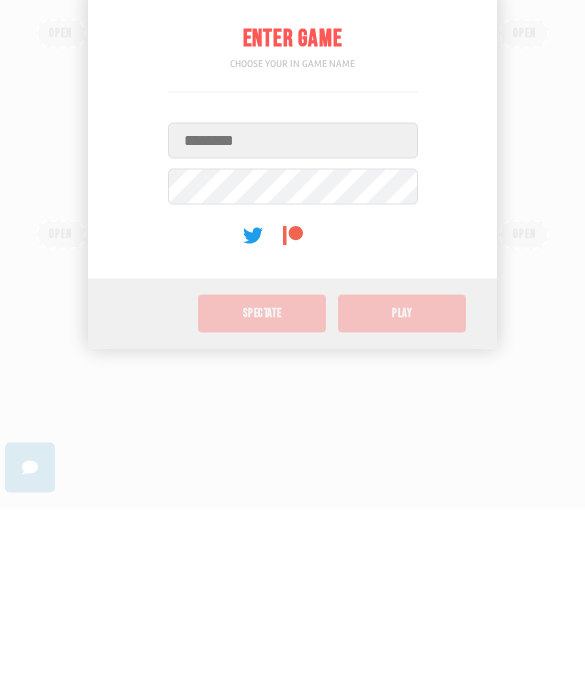 click at bounding box center (292, 338) 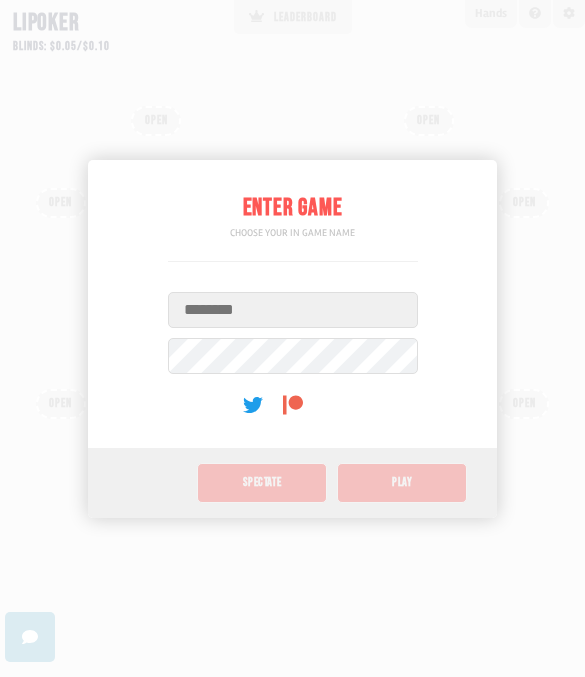 click on "Username" at bounding box center (293, 310) 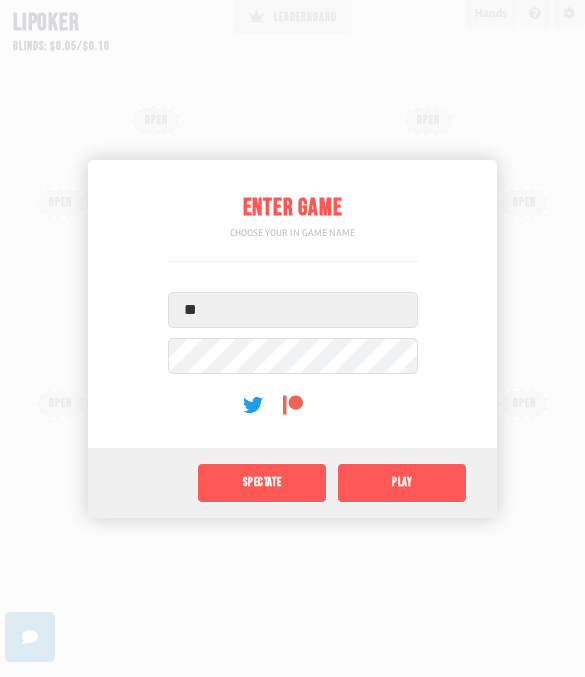 type on "**" 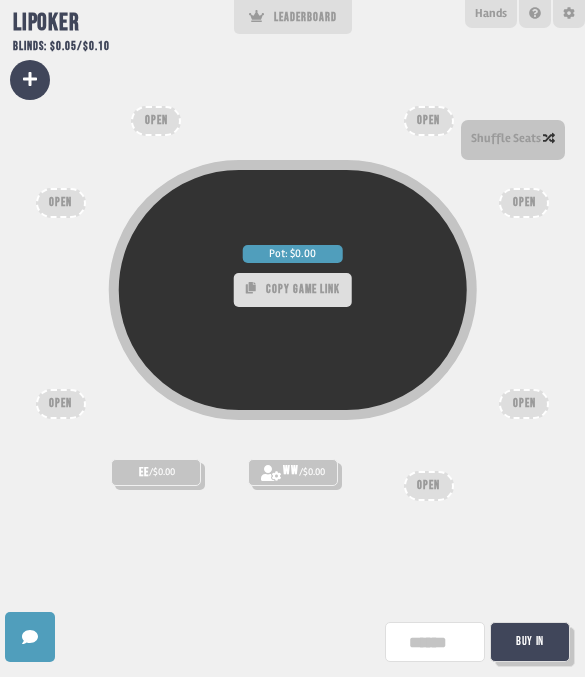 click at bounding box center (535, 647) 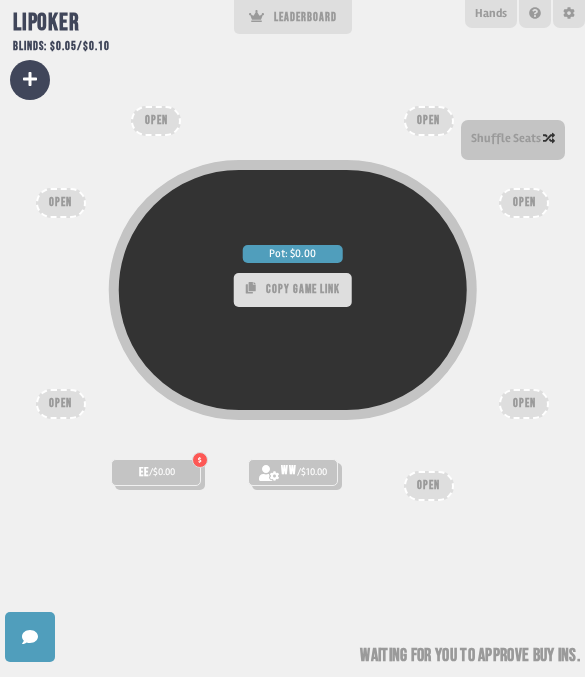 click on "Accept + $10.00 Decline ee / $0.00" at bounding box center [156, 446] 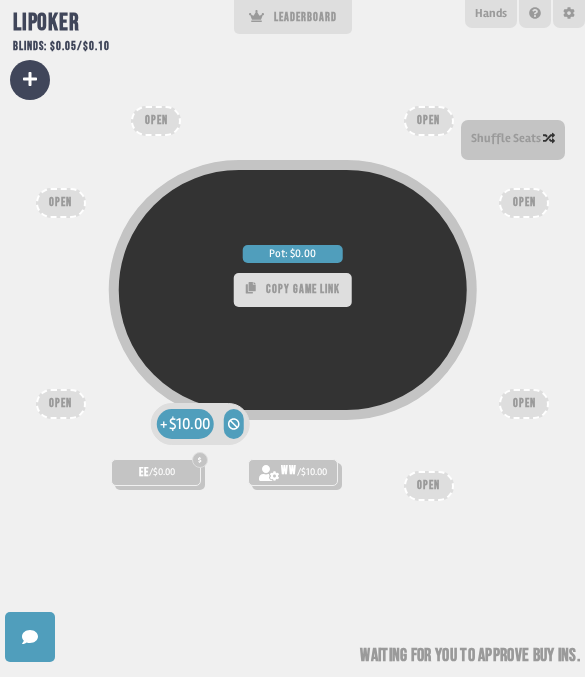 click at bounding box center [200, 460] 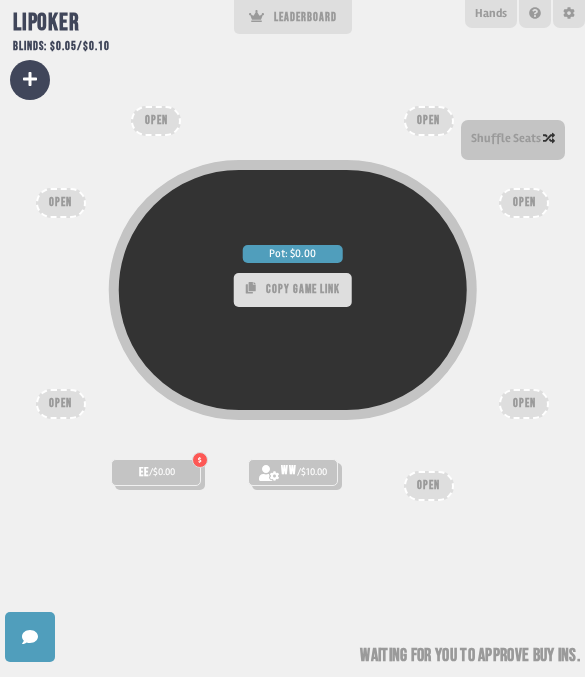 click at bounding box center (200, 460) 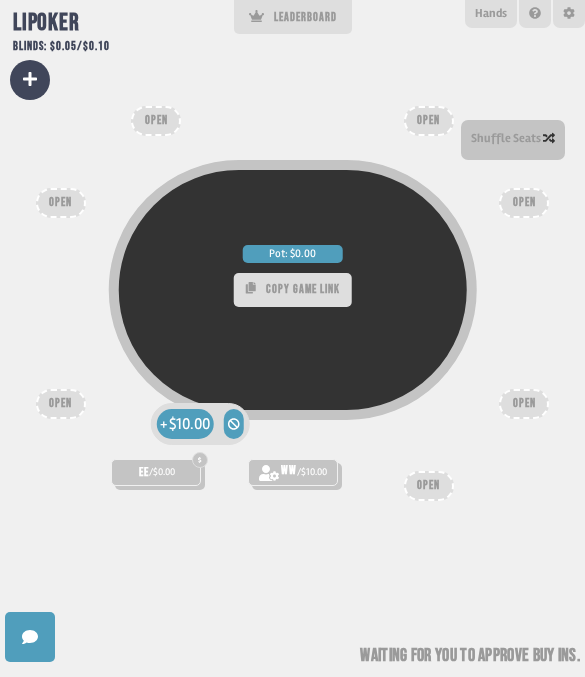 click on "$10.00" at bounding box center [189, 424] 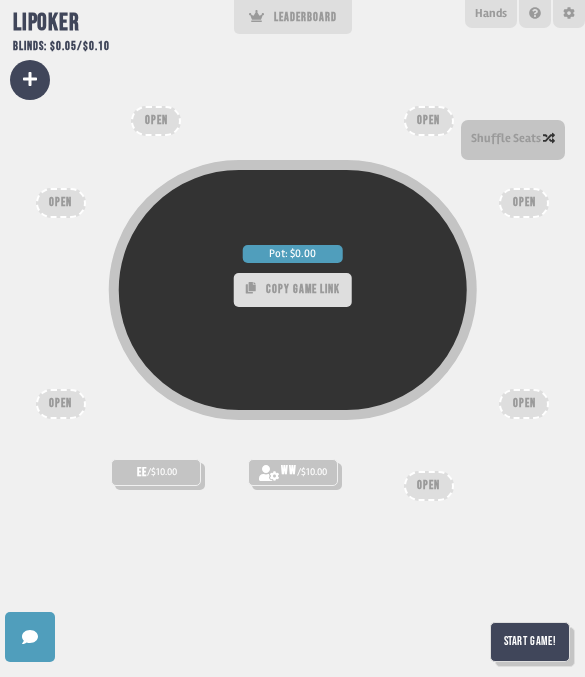 click at bounding box center (156, 432) 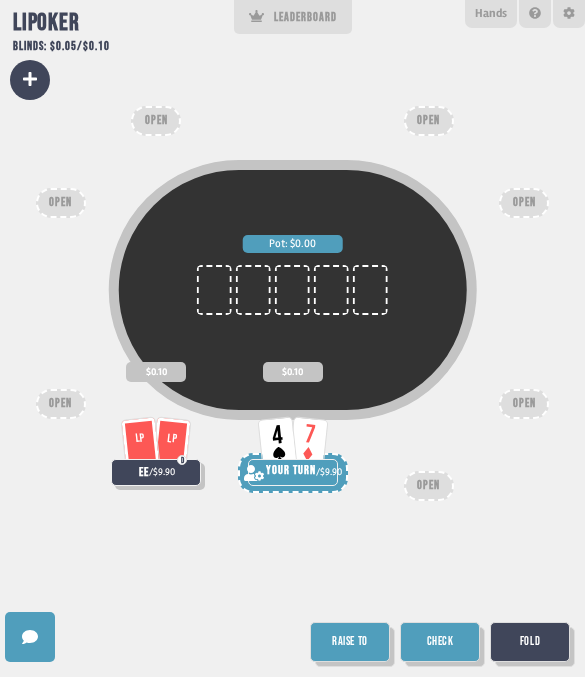click on "Check" at bounding box center (440, 642) 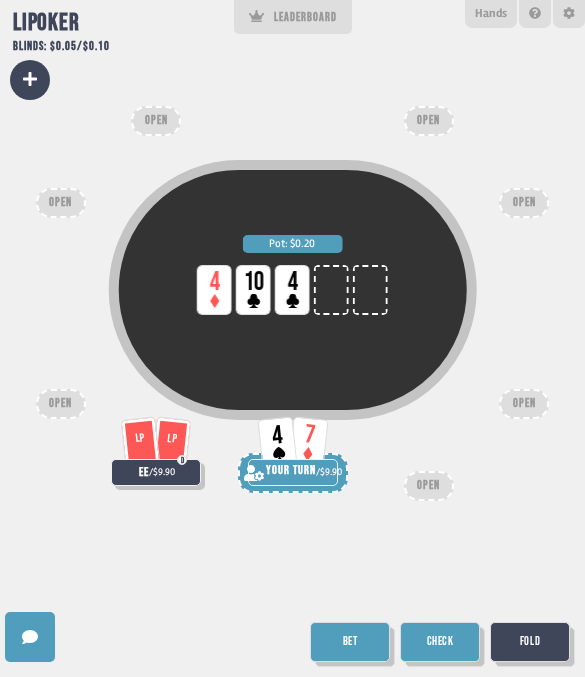click on "Bet" at bounding box center (350, 642) 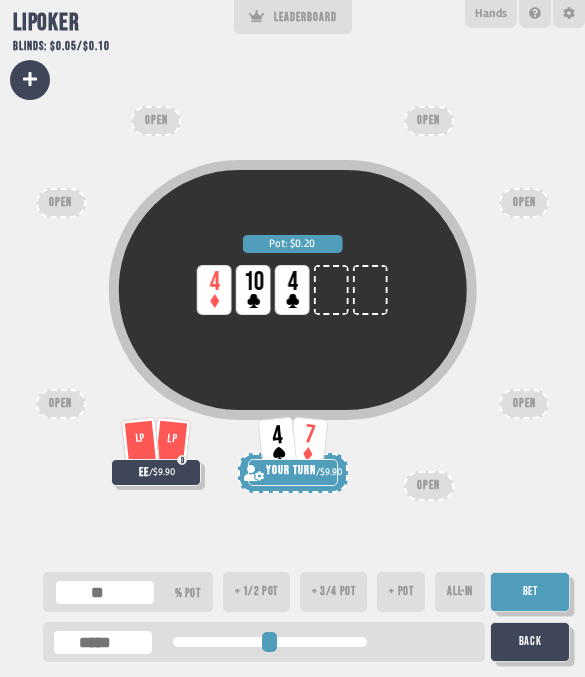 click on "Support us on   Patreon !" at bounding box center (292, 637) 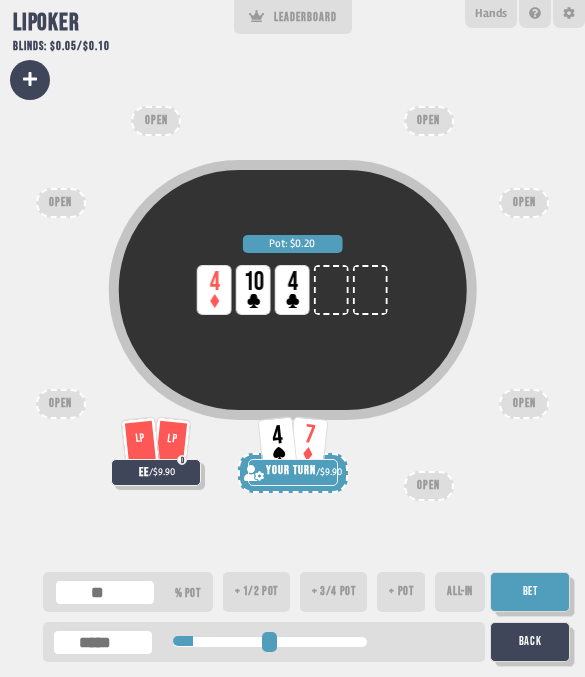 type on "***" 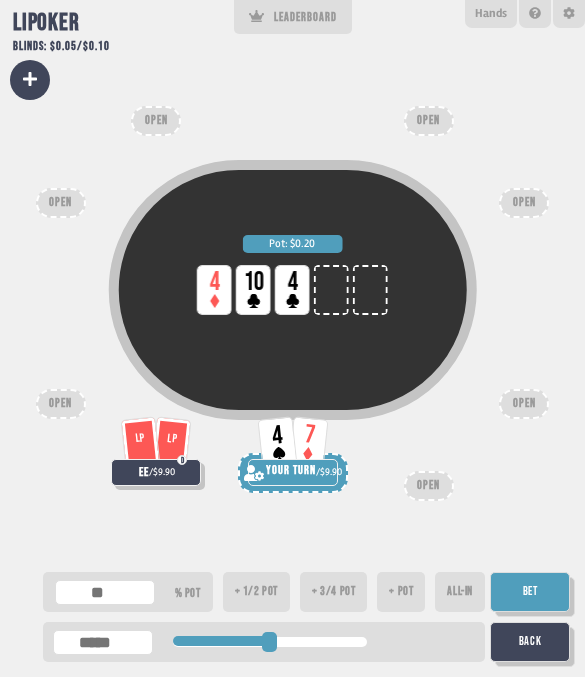type on "****" 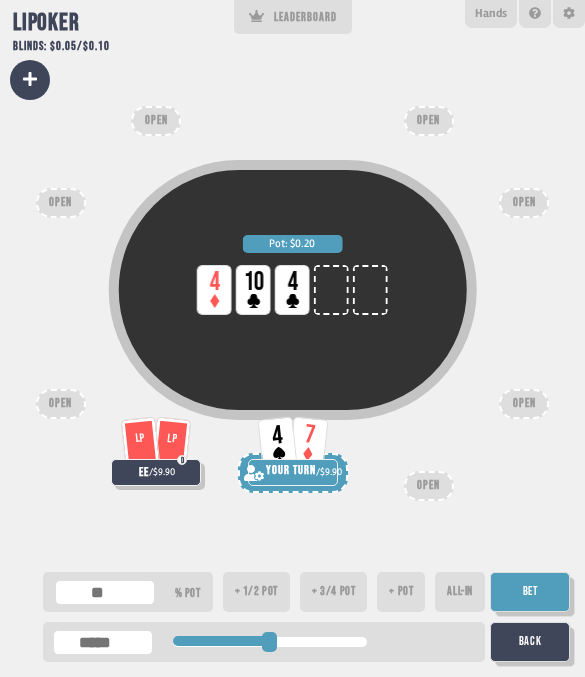 type on "****" 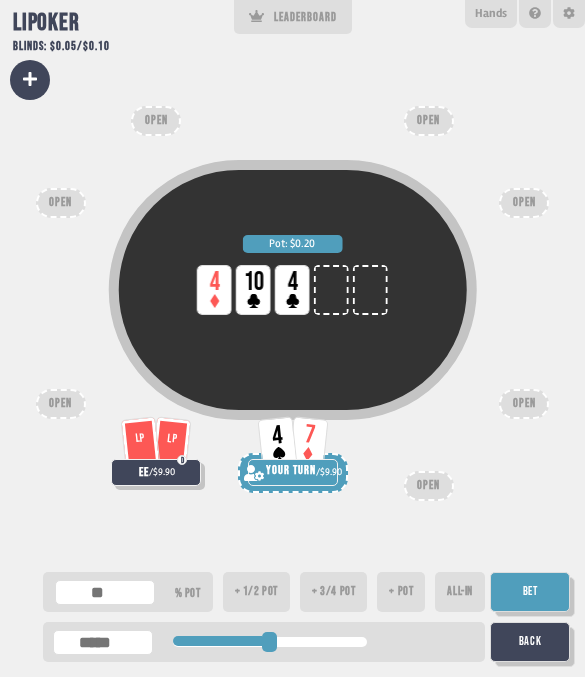 type on "***" 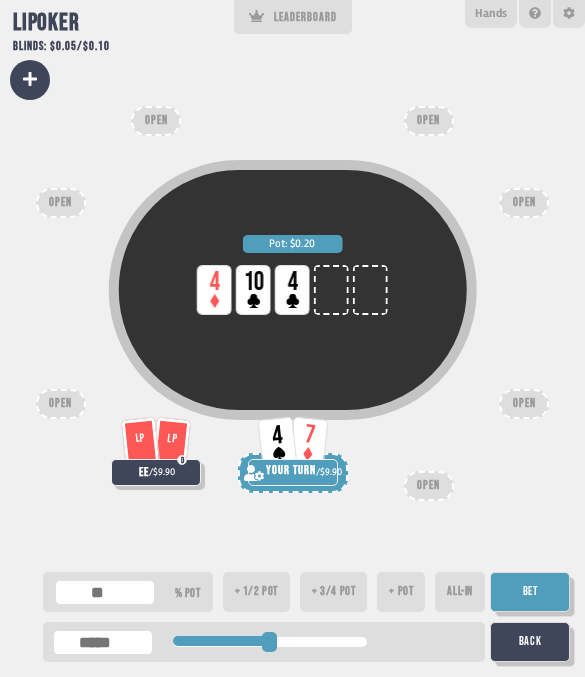 type on "****" 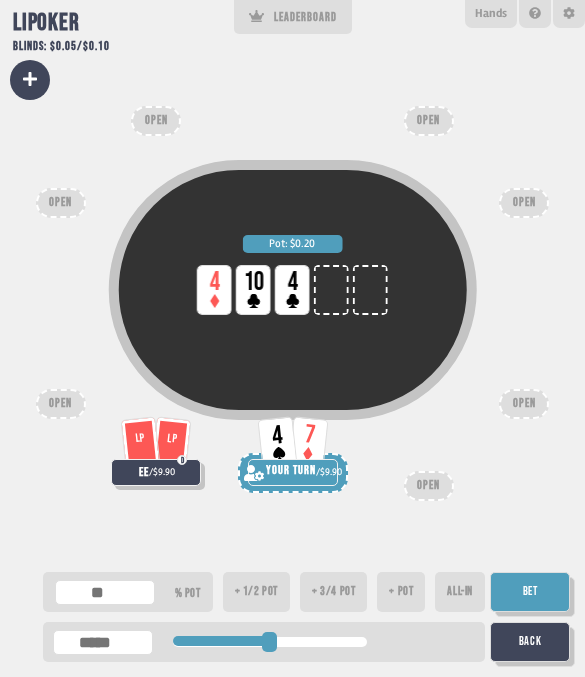 click on "Bet" at bounding box center (530, 592) 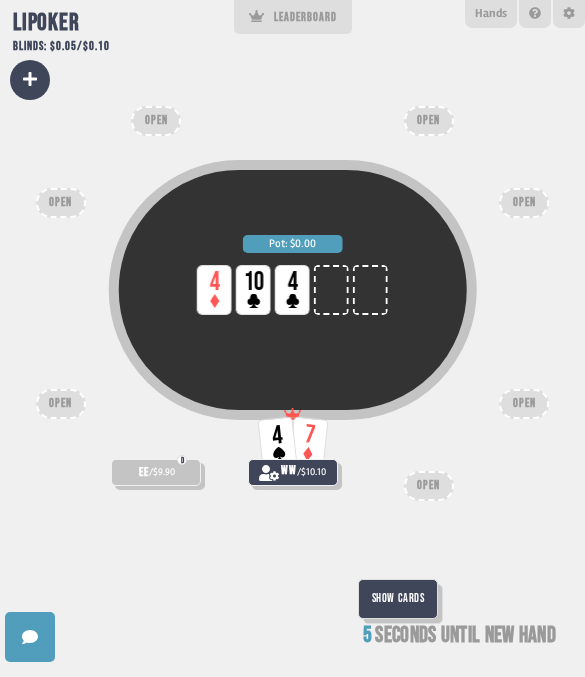 click on "Show Cards" at bounding box center [398, 599] 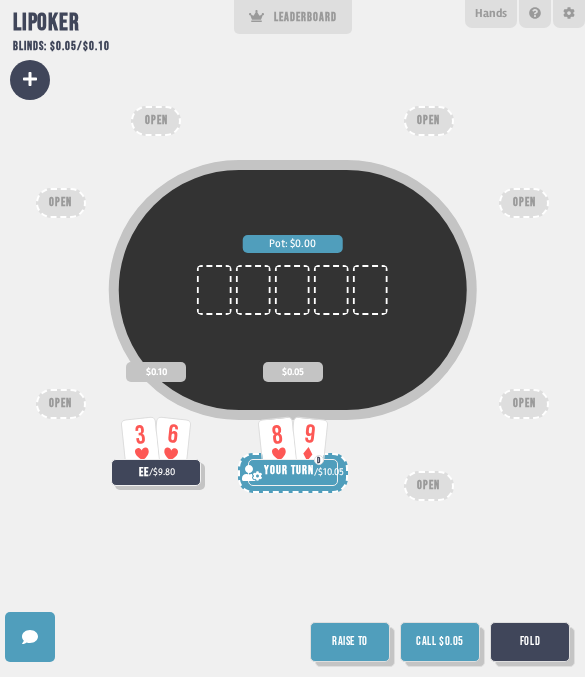 click on "Call $0.05" at bounding box center (440, 642) 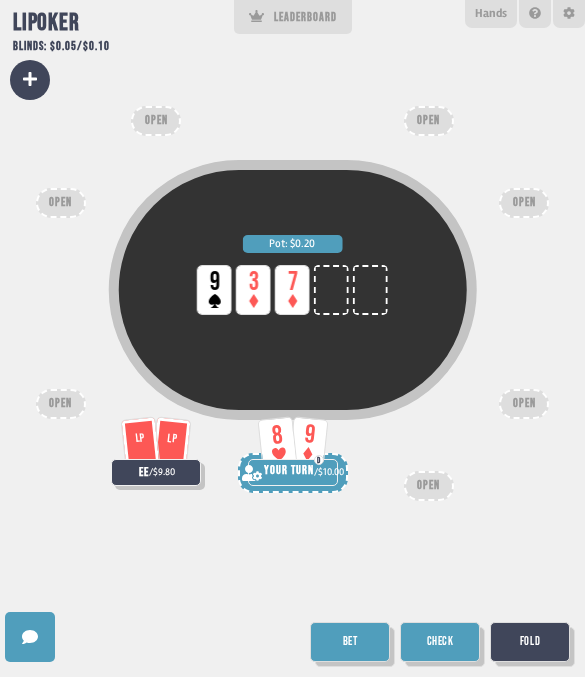 click on "Check" at bounding box center (440, 642) 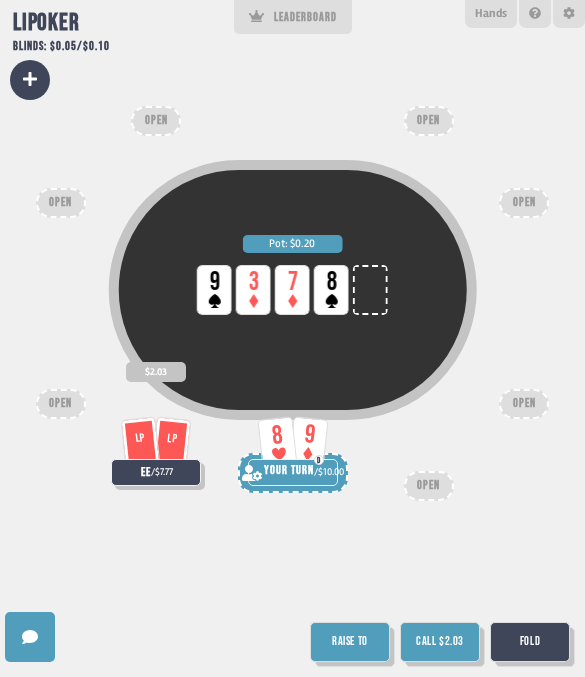 click on "Call $2.03" at bounding box center (440, 642) 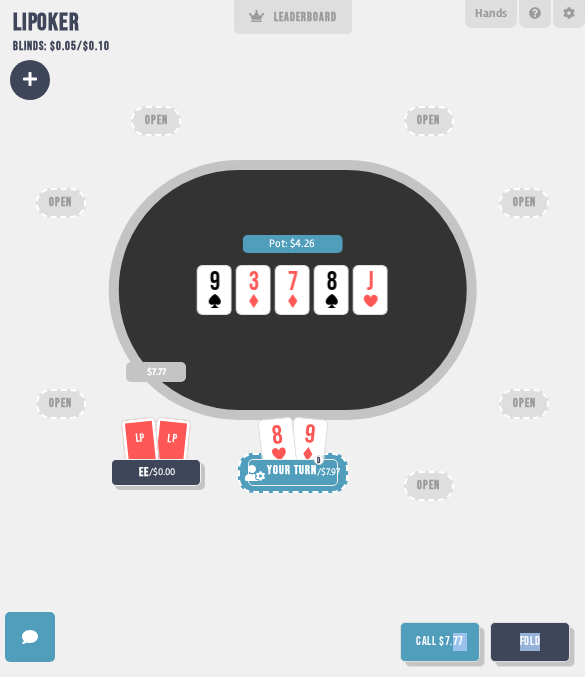 click on "Pot: $4.26   LP 9 LP 3 LP 7 LP 8 LP J" at bounding box center (292, 334) 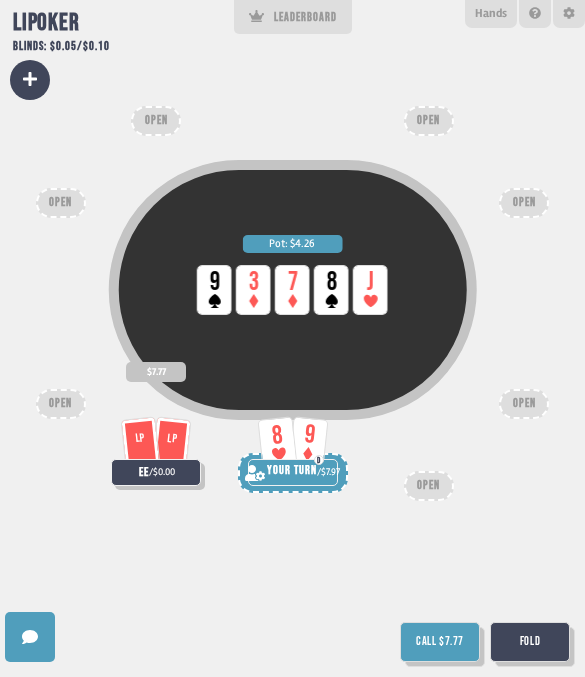 click on "Call $7.77" at bounding box center (440, 642) 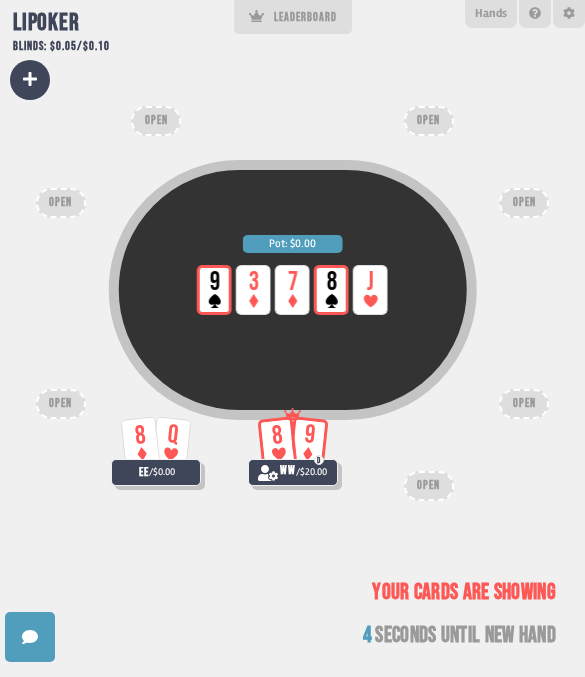 click on "Hands" at bounding box center (491, 14) 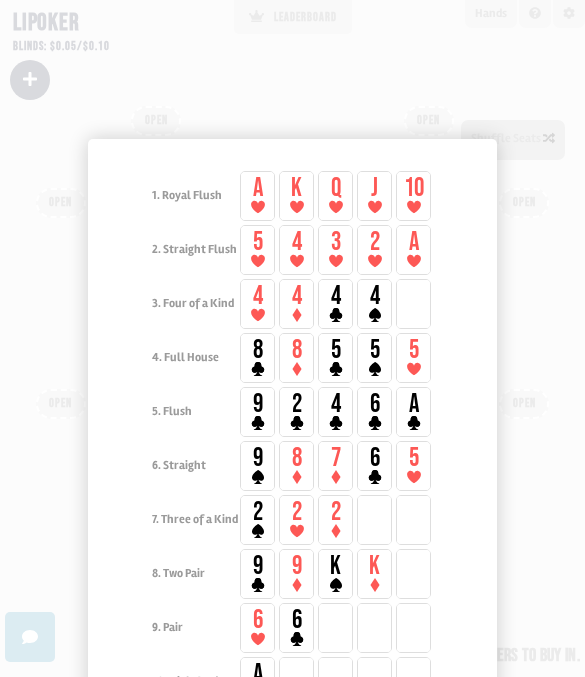 click at bounding box center (292, 338) 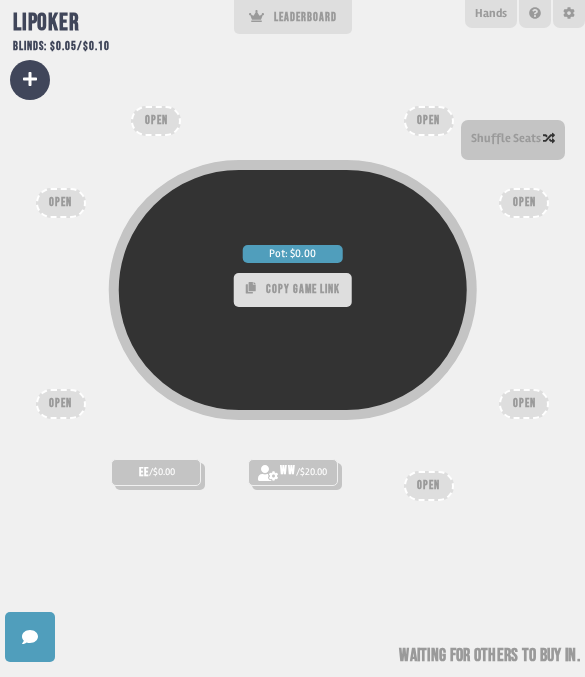 click on "LEADERBOARD" at bounding box center (293, 17) 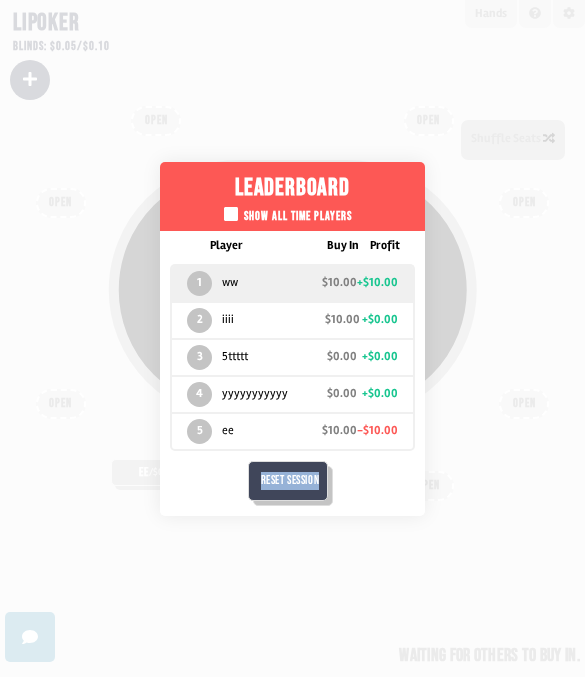 click on "Leaderboard   Show all time players Player Buy In Profit 1 ww $10.00 +$10.00 2 iiii $10.00 +$0.00 3 5ttttt $0.00 +$0.00 4 yyyyyyyyyyy $0.00 +$0.00 5 ee $10.00 -$10.00 Reset Session" at bounding box center (292, 338) 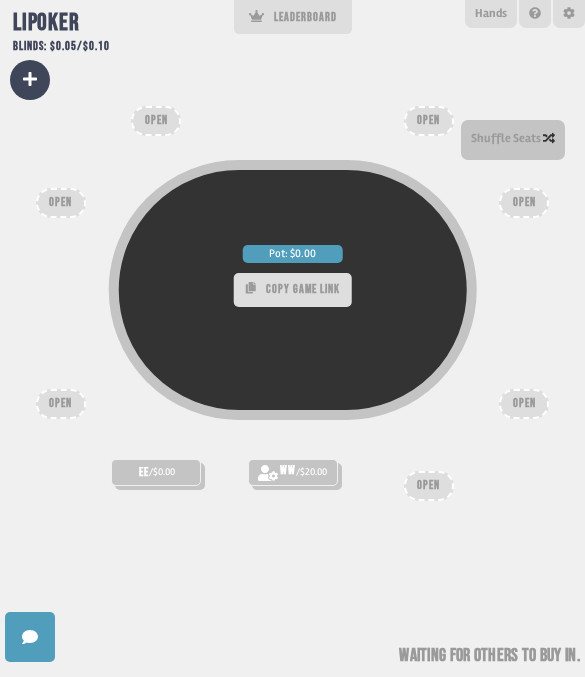 click on "Pot: $0.00   COPY GAME LINK" at bounding box center [292, 334] 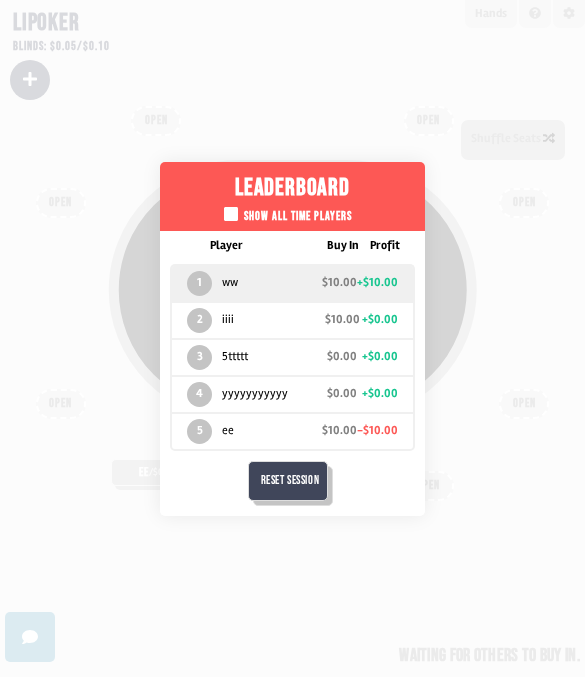 click on "Reset Session" at bounding box center (288, 481) 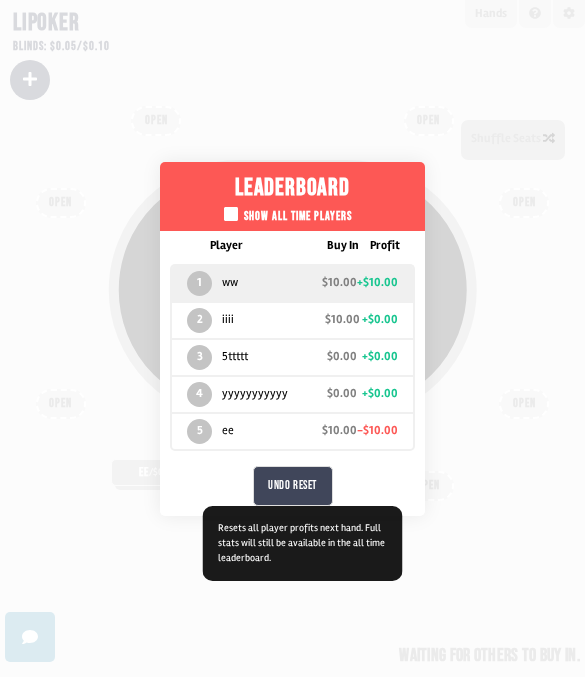 click on "Undo Reset" at bounding box center (293, 486) 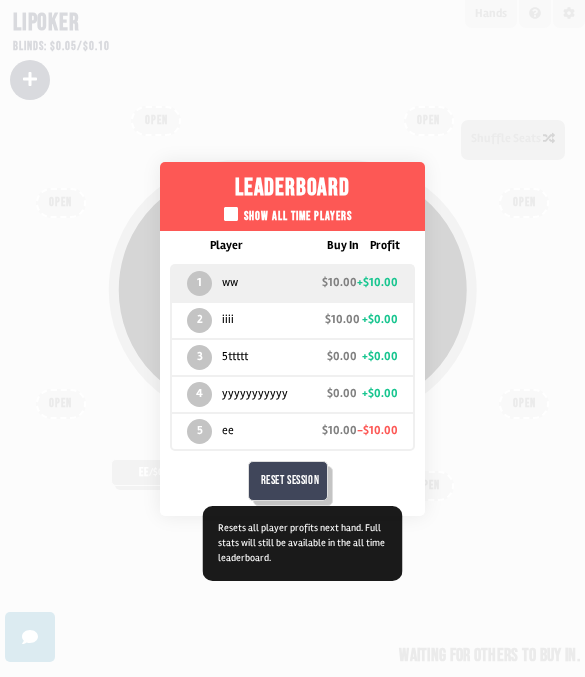 click on "Reset Session" at bounding box center (288, 481) 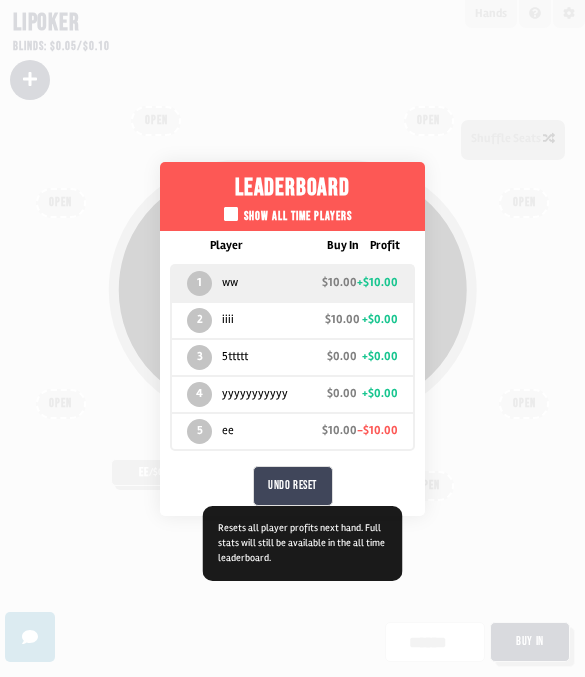 click on "Undo Reset" at bounding box center (293, 486) 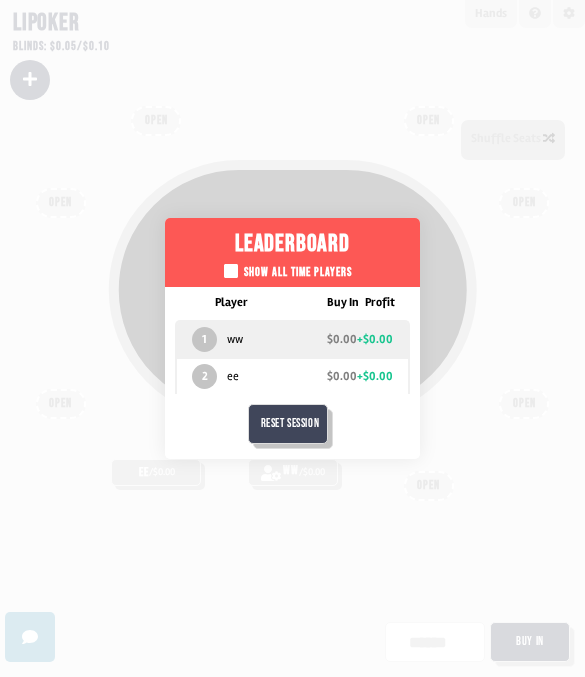 click on "Leaderboard   Show all time players Player Buy In Profit 1 ww $0.00 +$0.00 2 ee $0.00 +$0.00 Reset Session" at bounding box center (292, 338) 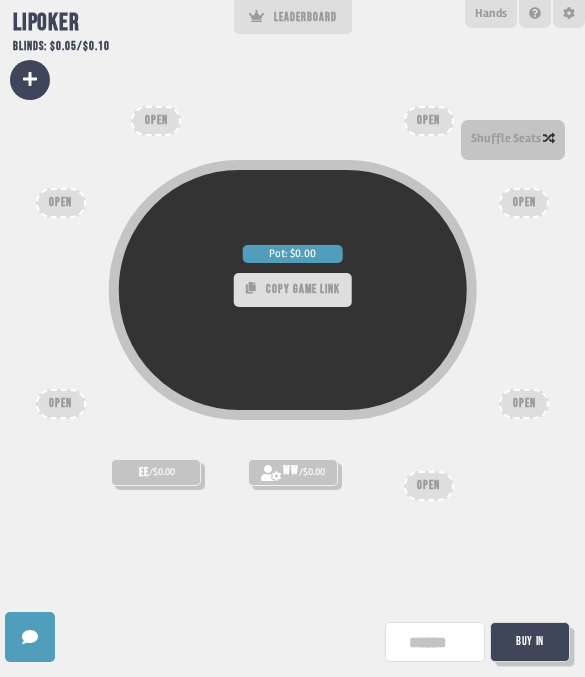 click on "Buy In" at bounding box center [530, 642] 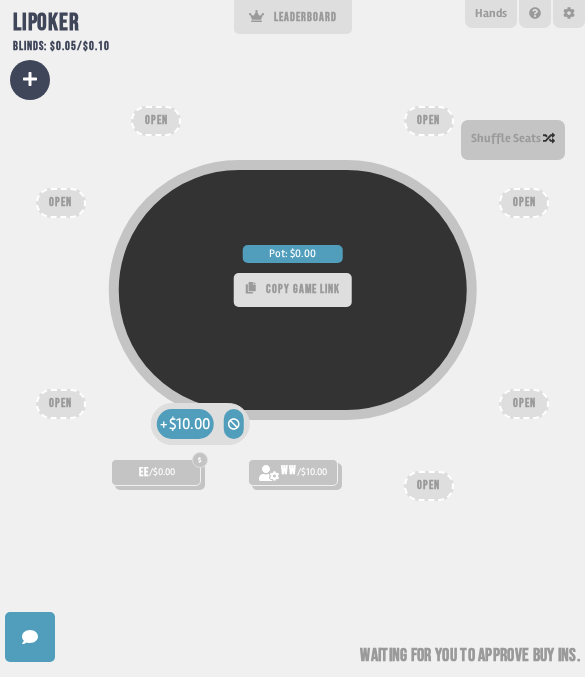click on "$10.00" at bounding box center [189, 424] 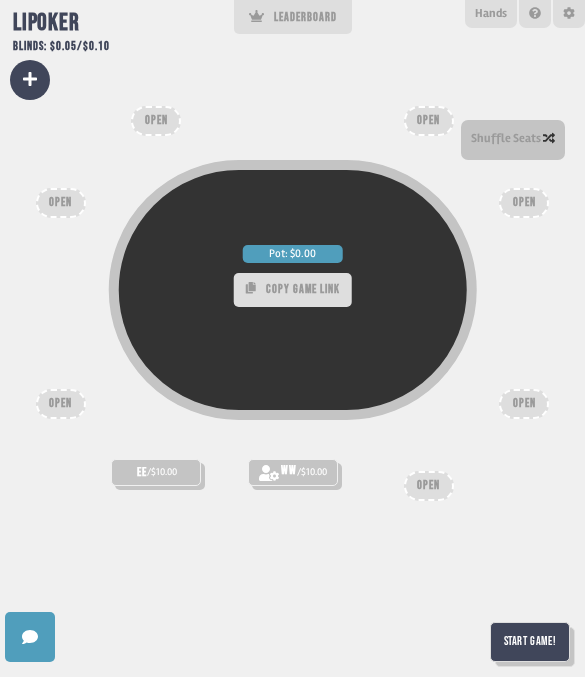 click on "Start Game!" at bounding box center (530, 642) 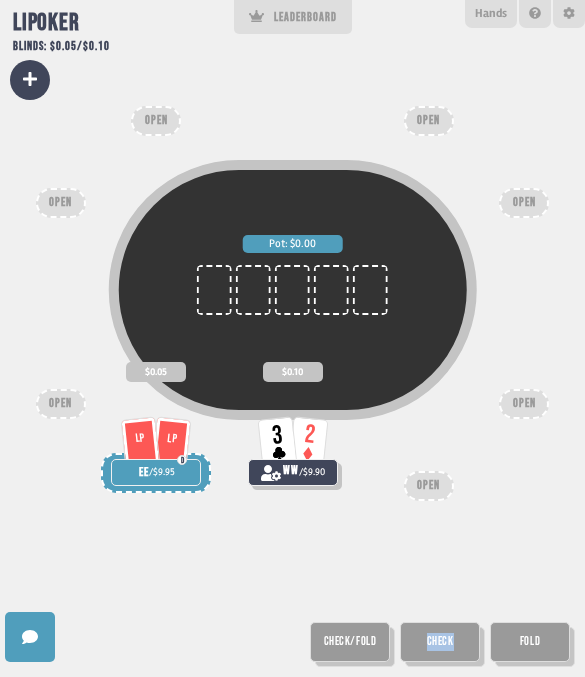 click on "Pot: $0.00   3 2 ww / $9.90  $0.10  LP LP D ee / $9.95  $0.05  OPEN OPEN OPEN OPEN OPEN OPEN OPEN Check/Fold Check Fold" at bounding box center [292, 338] 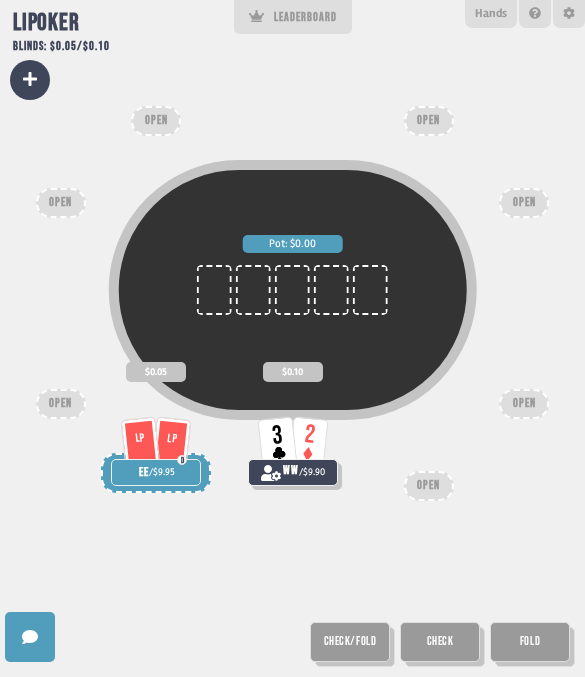 click on "Check" at bounding box center (440, 642) 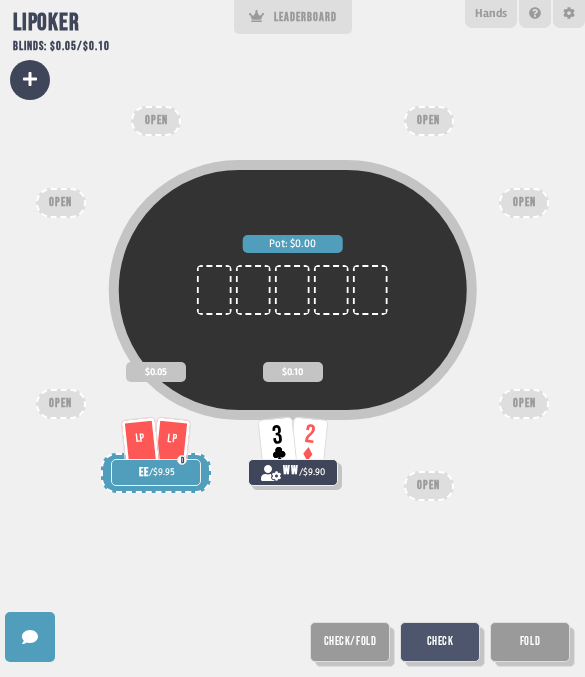 click on "Check" at bounding box center (440, 642) 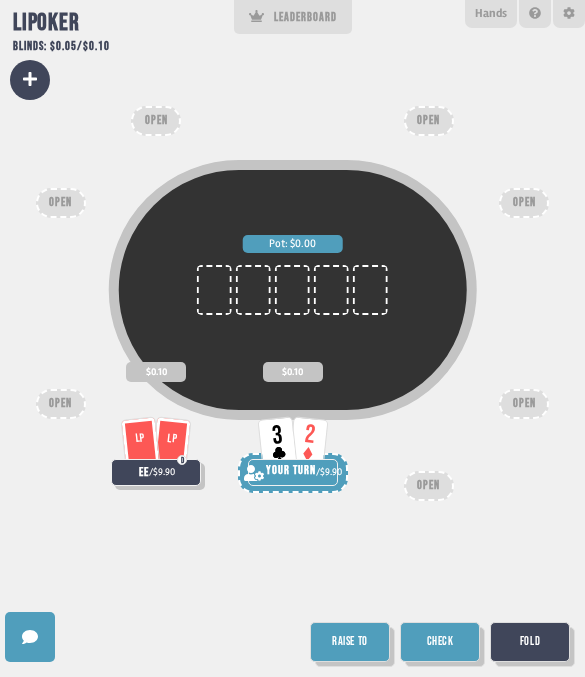 click on "Check" at bounding box center (440, 642) 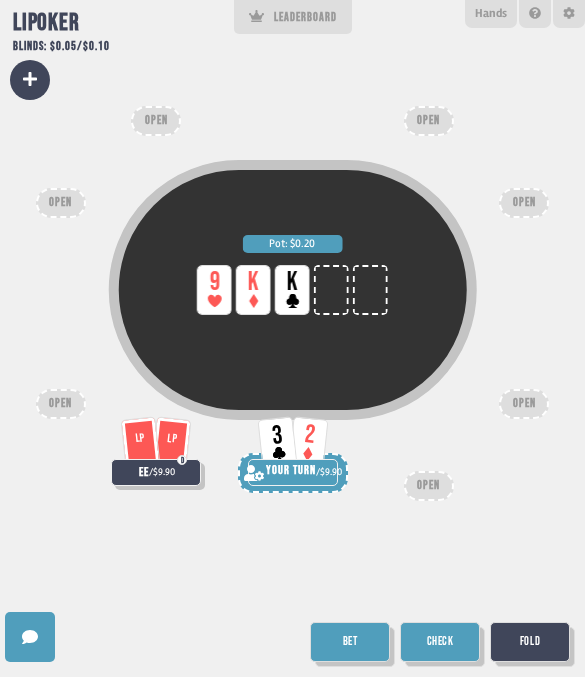 click at bounding box center (445, 647) 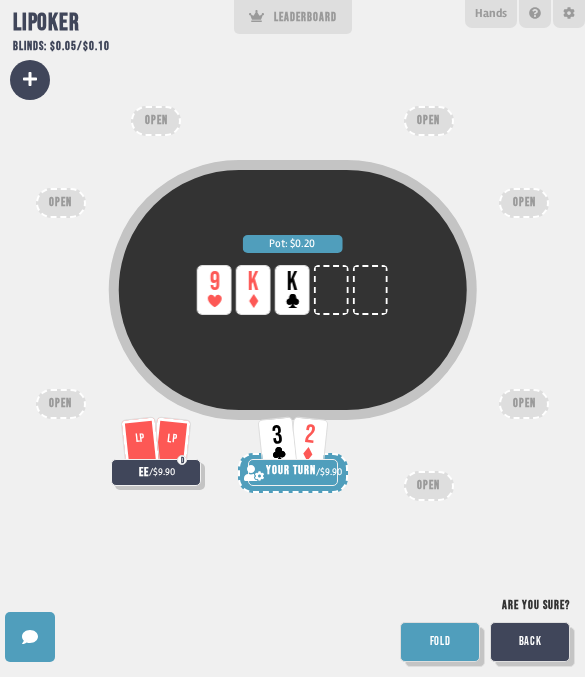 click on "Back" at bounding box center (530, 642) 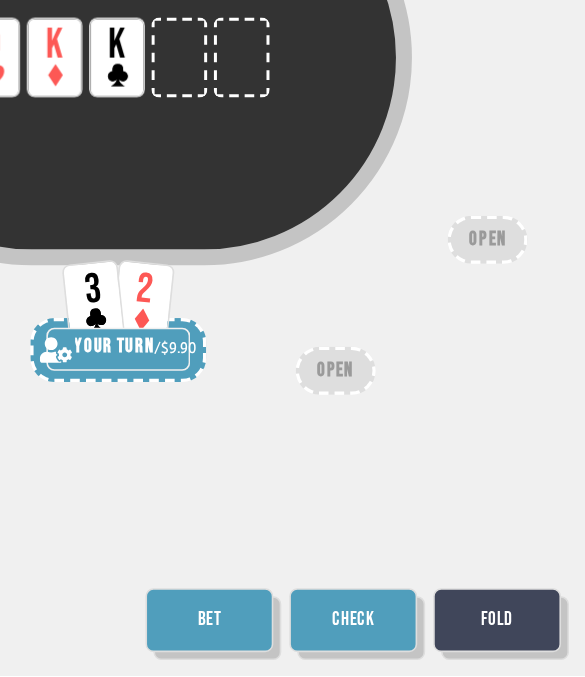 click on "Fold" at bounding box center [530, 642] 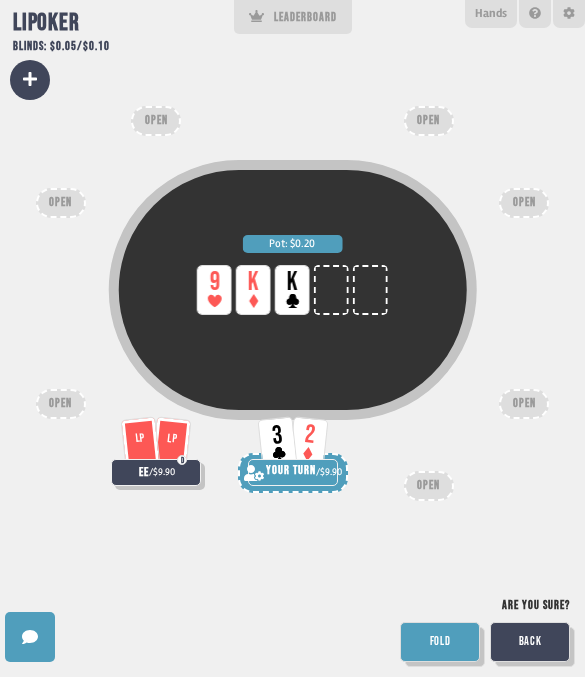click on "FOLD" at bounding box center [440, 642] 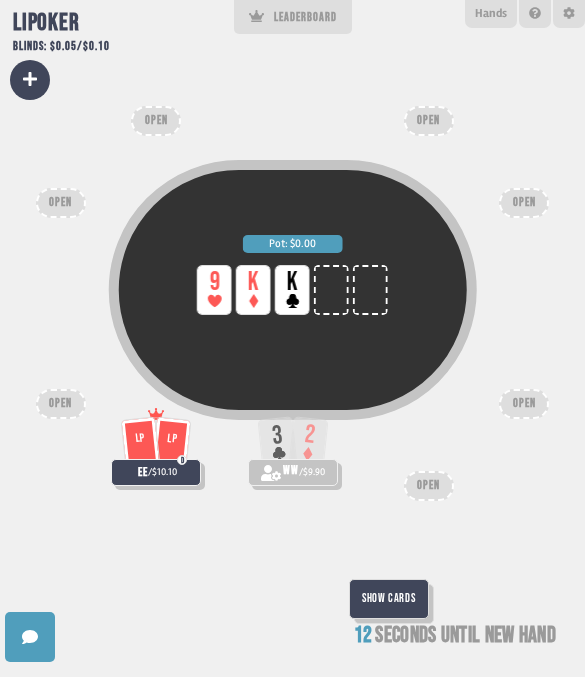 click on "Show Cards" at bounding box center (389, 599) 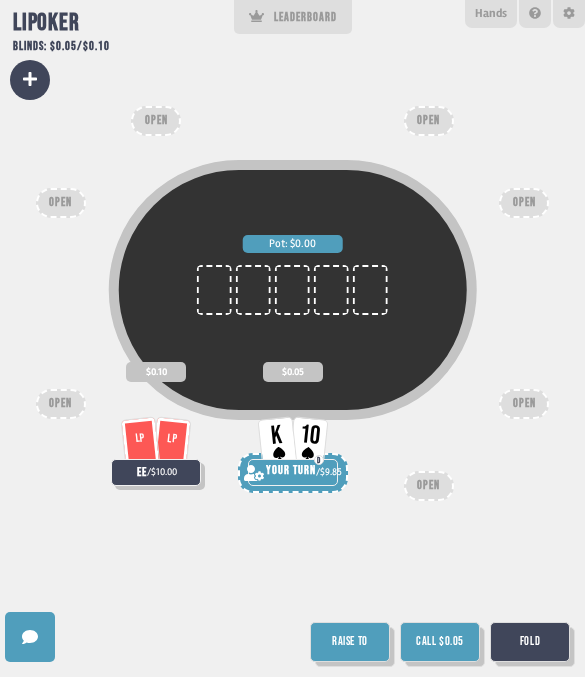 click on "Raise to" at bounding box center [350, 642] 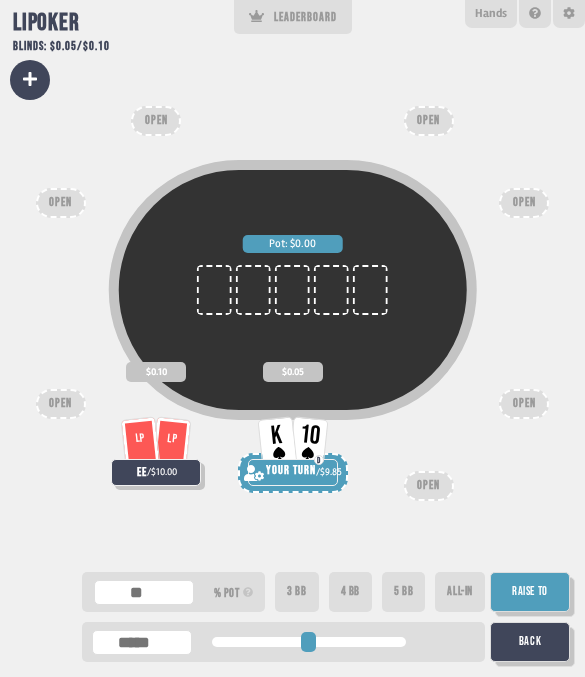 type on "***" 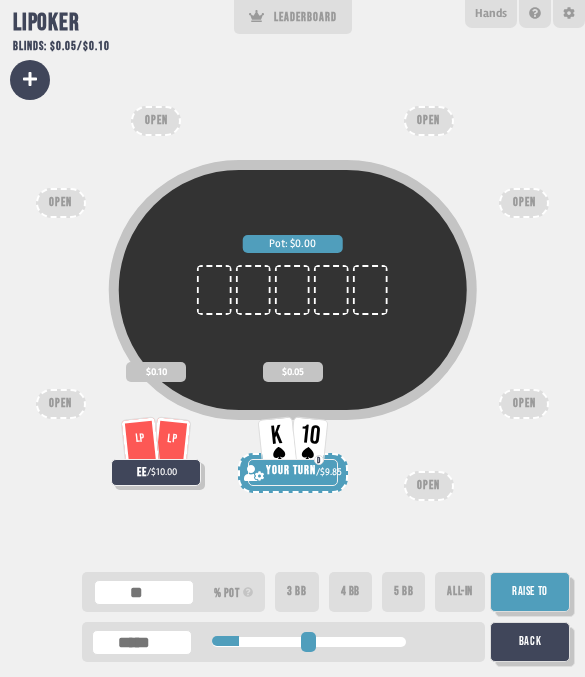 type on "***" 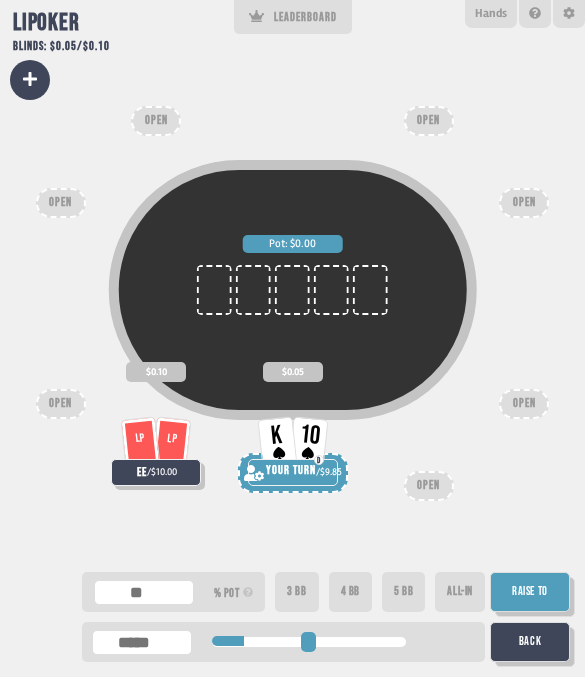 click on "Raise to" at bounding box center (530, 592) 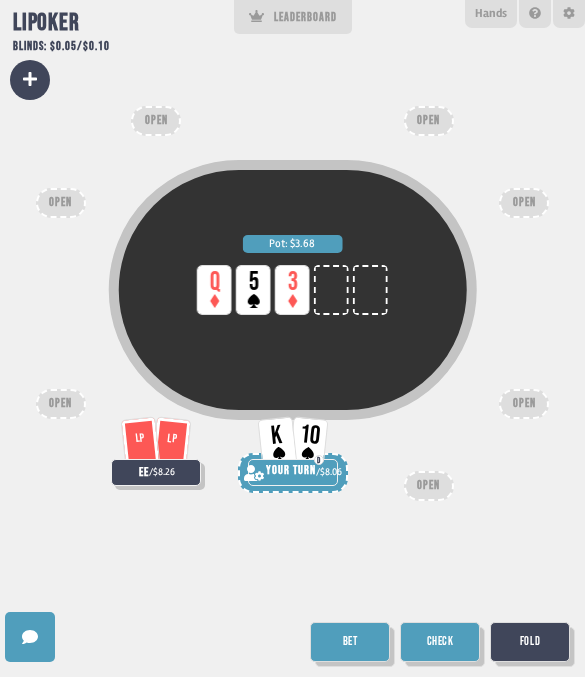 click on "Check" at bounding box center (440, 642) 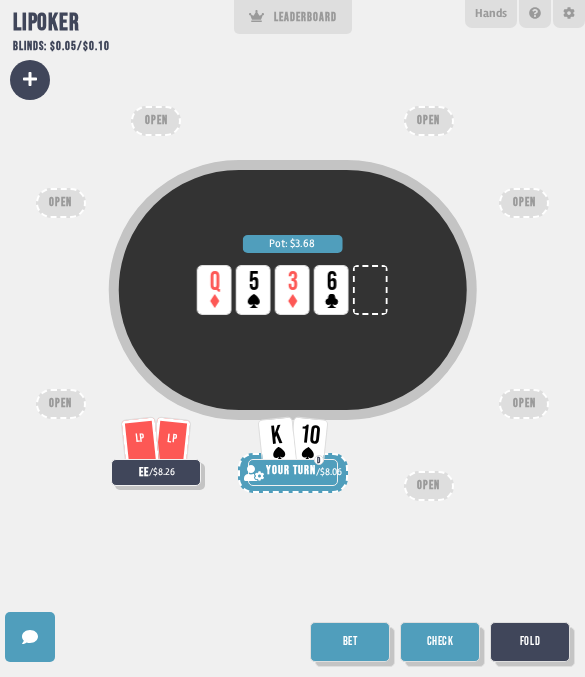click on "Bet" at bounding box center [350, 642] 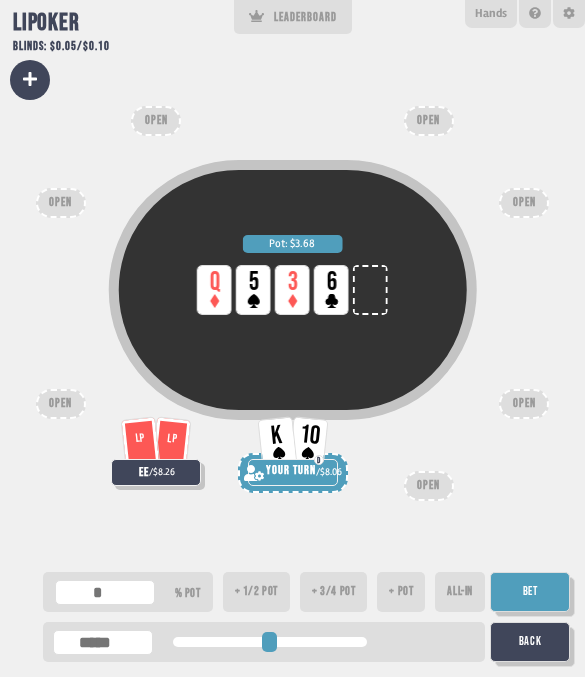click on "ALL-IN" at bounding box center [460, 592] 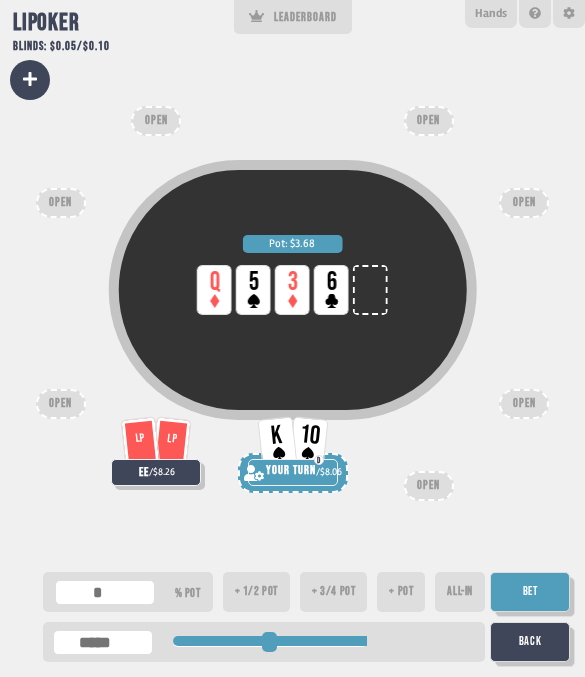 click on "+ pot" at bounding box center [401, 592] 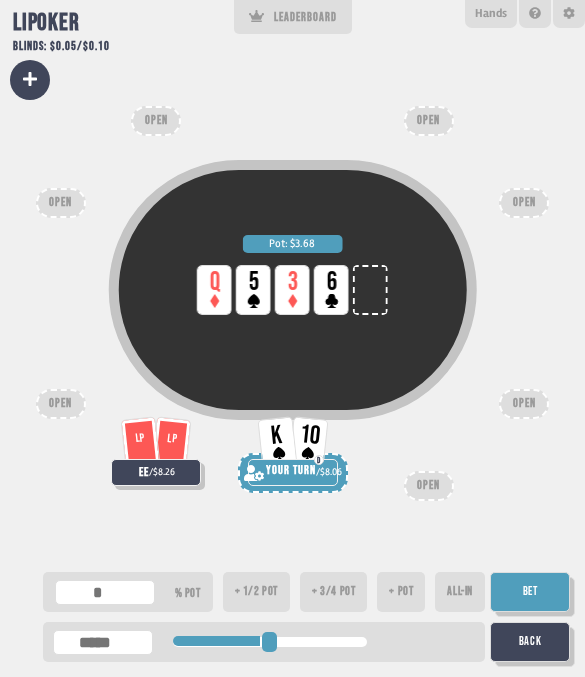 click on "+ 3/4 pot" at bounding box center (333, 592) 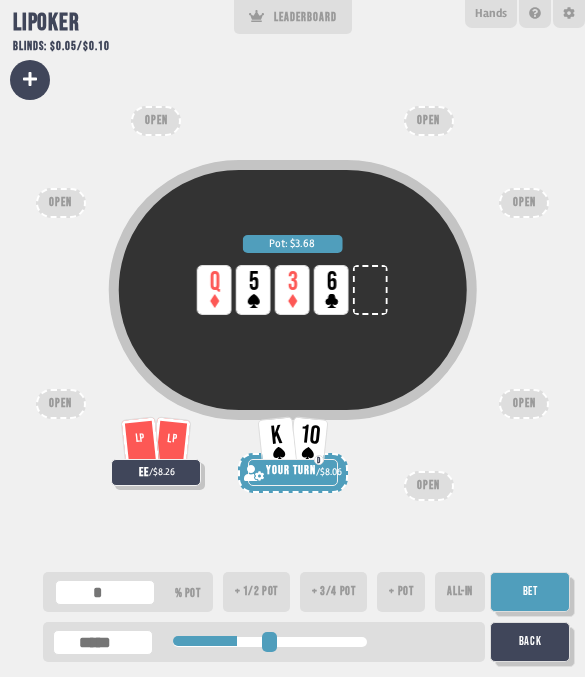 type on "**" 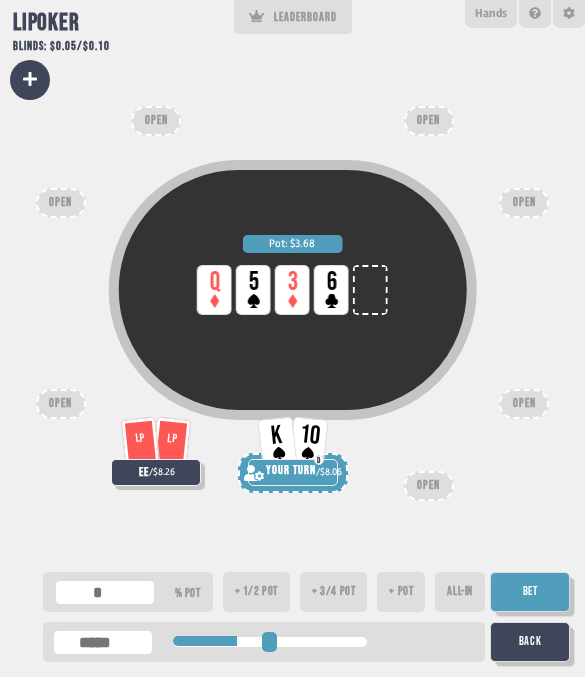 click on "Bet" at bounding box center [530, 592] 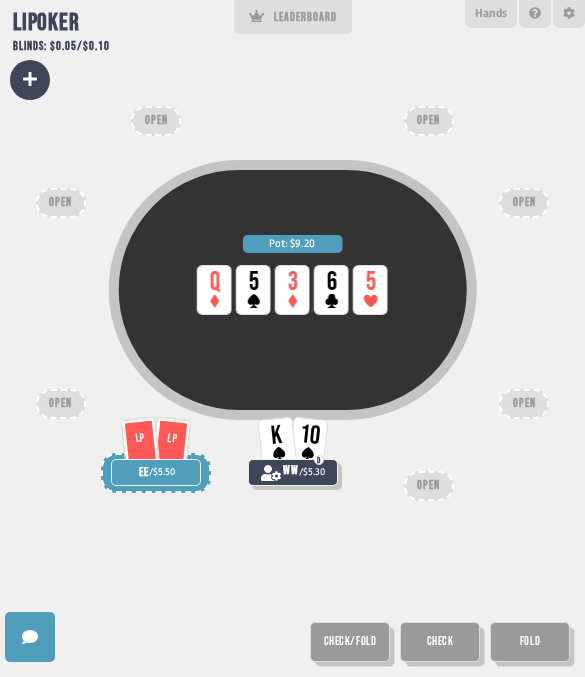 click on "Hands" at bounding box center (491, 14) 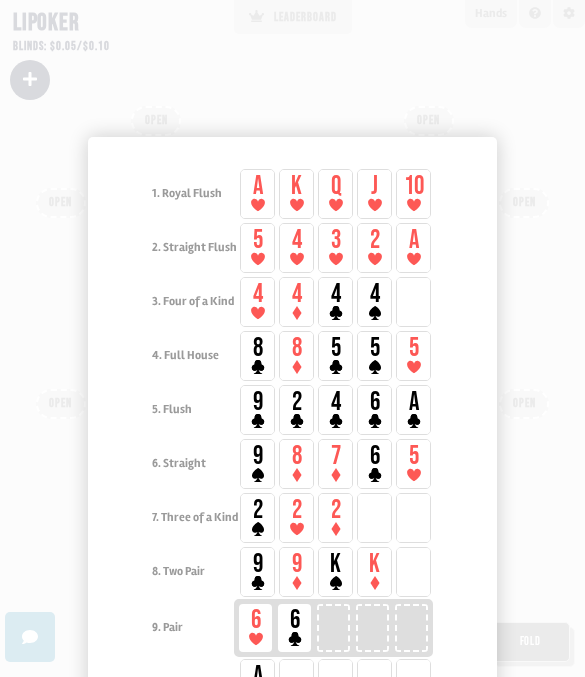 click at bounding box center (292, 338) 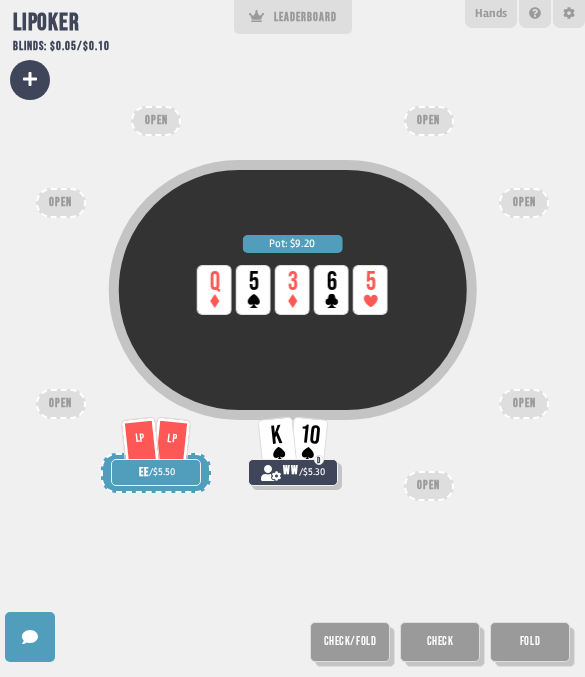 click on "Pot: $9.20   LP Q LP 5 LP 3 LP 6 LP 5 K 10 D ww / $5.30  LP LP ee / $5.50  OPEN OPEN OPEN OPEN OPEN OPEN OPEN Check/Fold Check Fold" at bounding box center (292, 338) 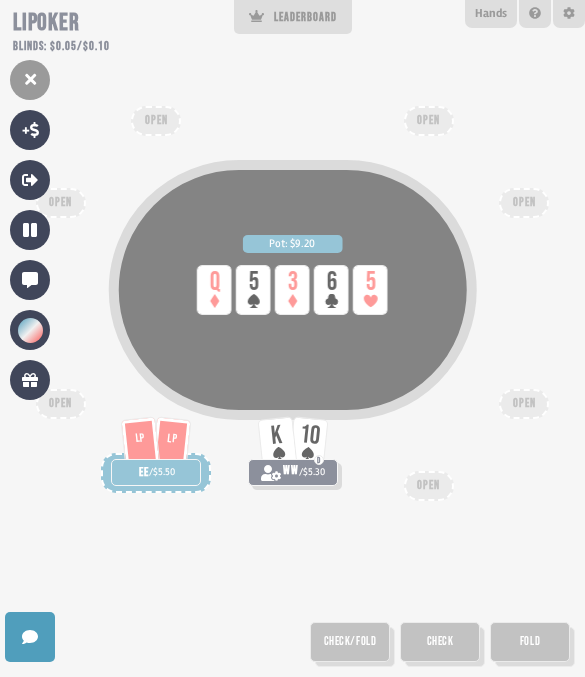 click at bounding box center [30, 80] 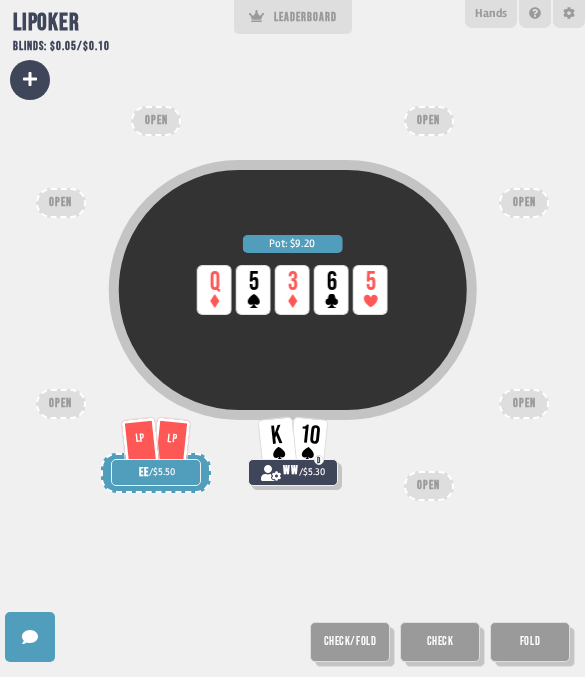 click 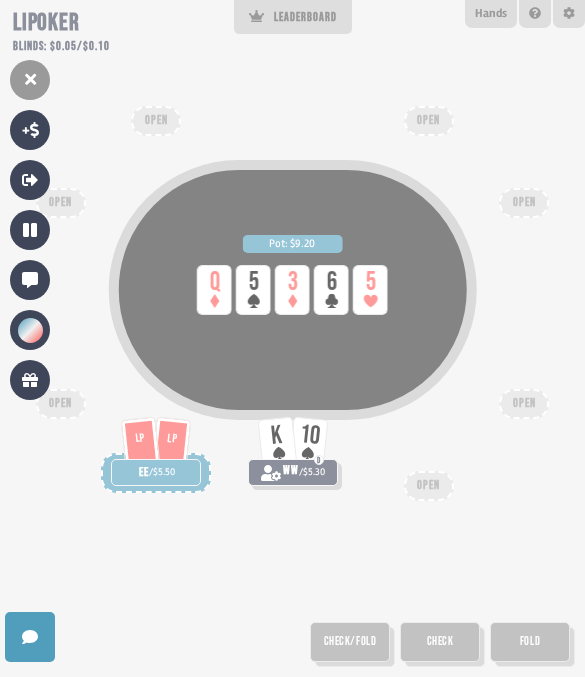 click 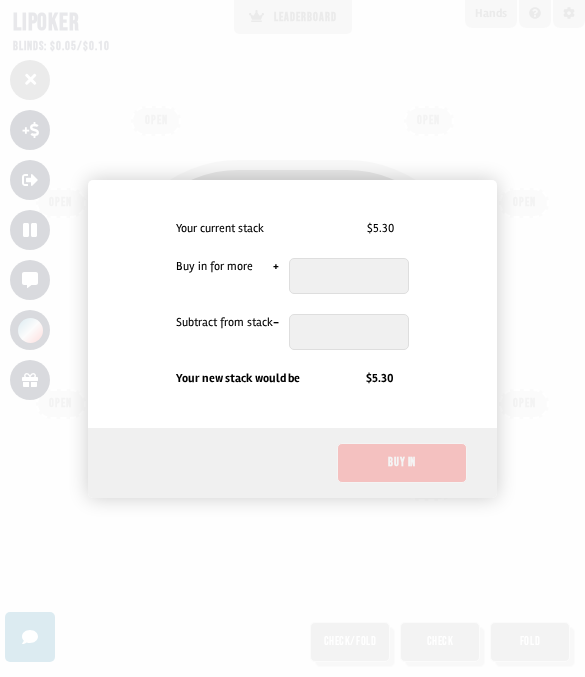 click at bounding box center (349, 276) 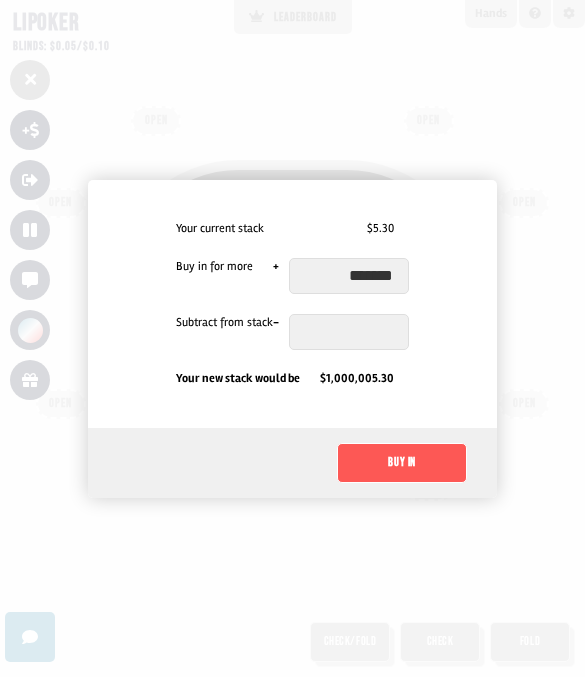 type on "*******" 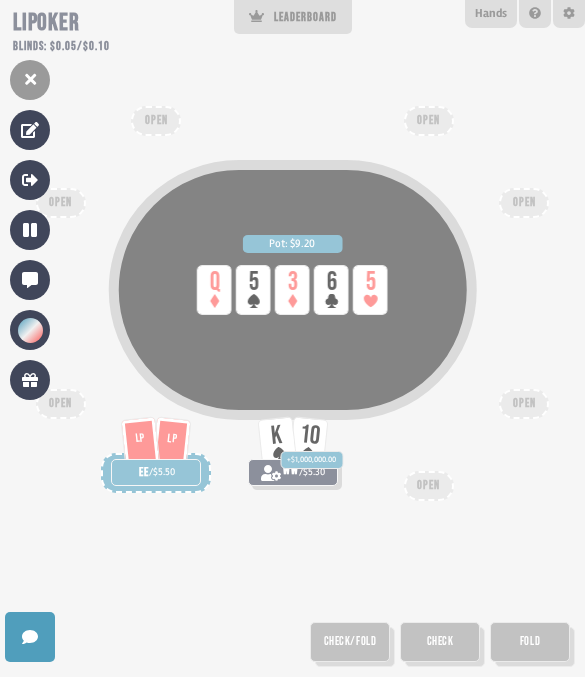 click at bounding box center (292, 338) 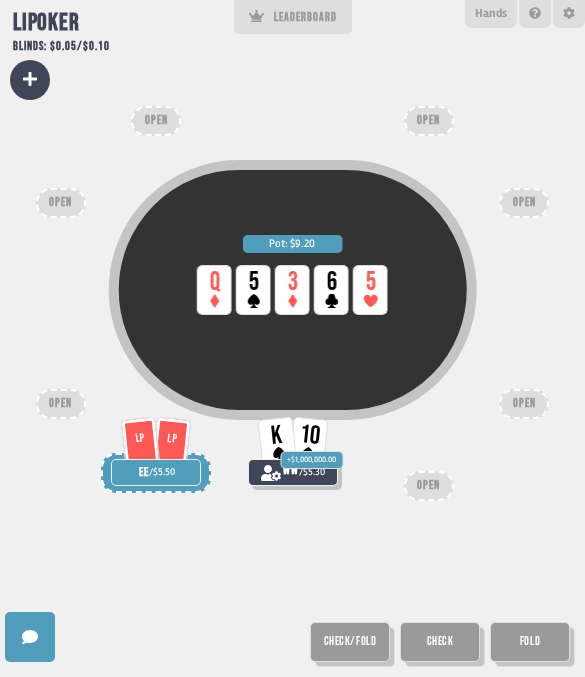 click on "Pot: $9.20   LP Q LP 5 LP 3 LP 6 LP 5" at bounding box center [292, 334] 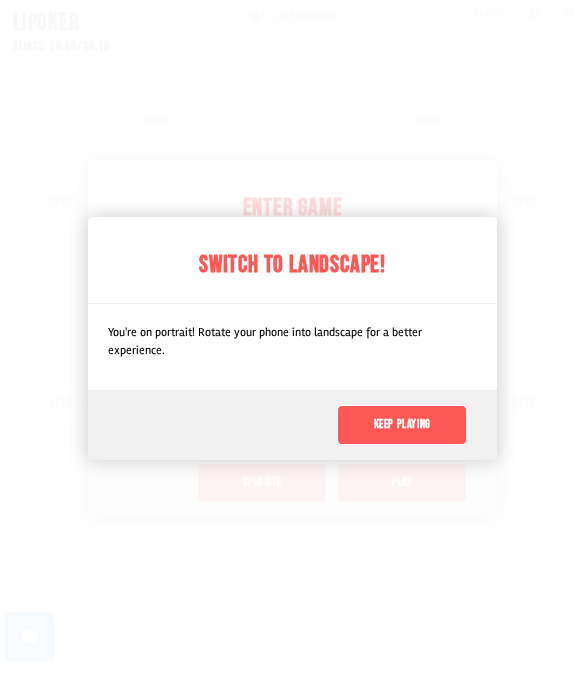 scroll, scrollTop: 0, scrollLeft: 0, axis: both 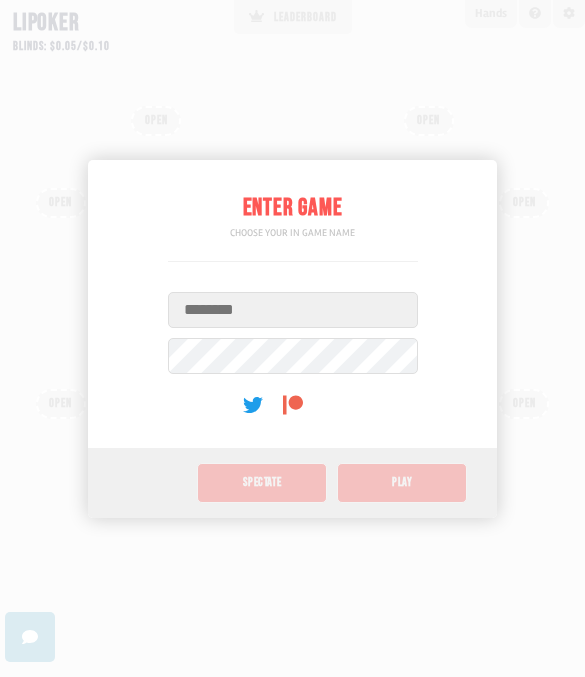 click on "Username" at bounding box center [293, 310] 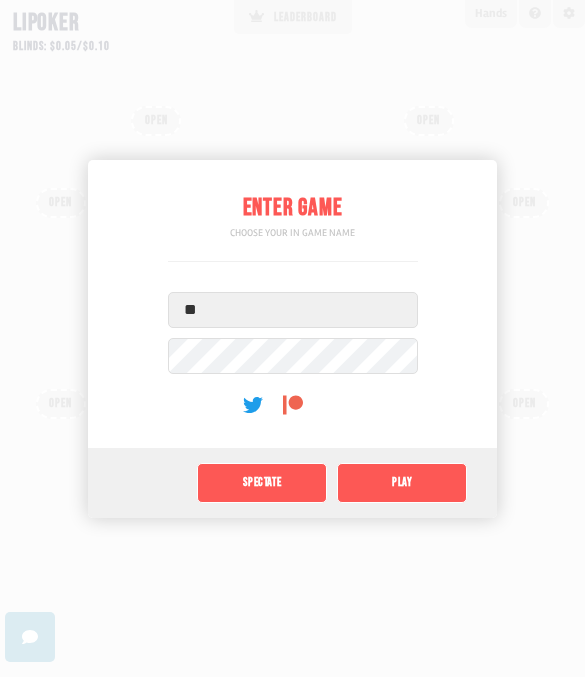 type on "**" 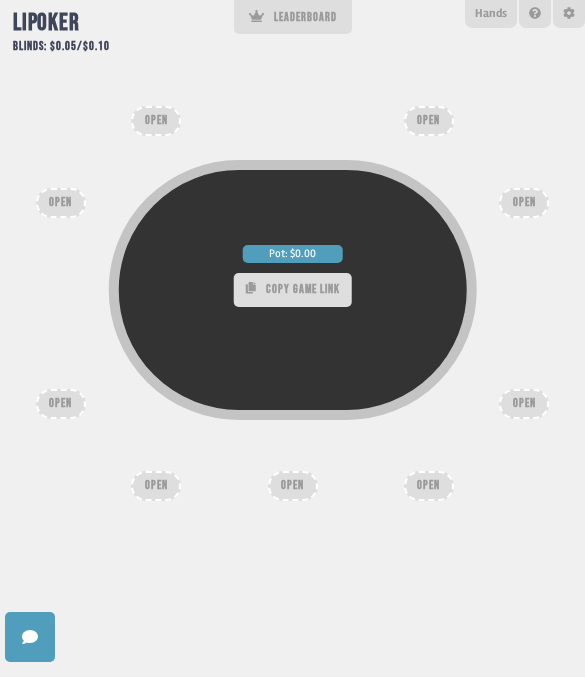 click on "Pot: $0.00   COPY GAME LINK" at bounding box center [292, 334] 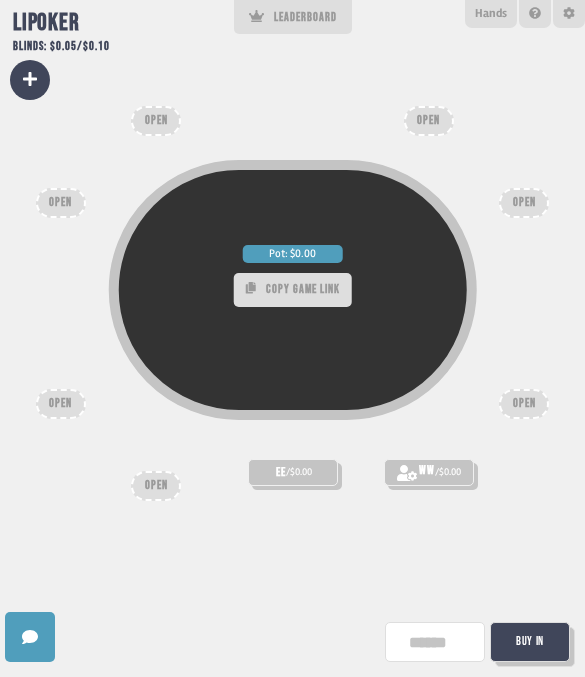 click on "Buy In" at bounding box center [530, 642] 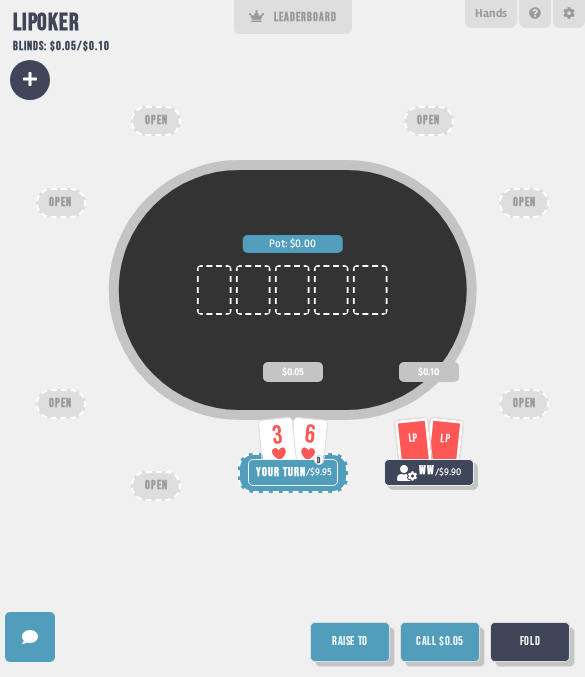 click on "Call $0.05" at bounding box center (440, 642) 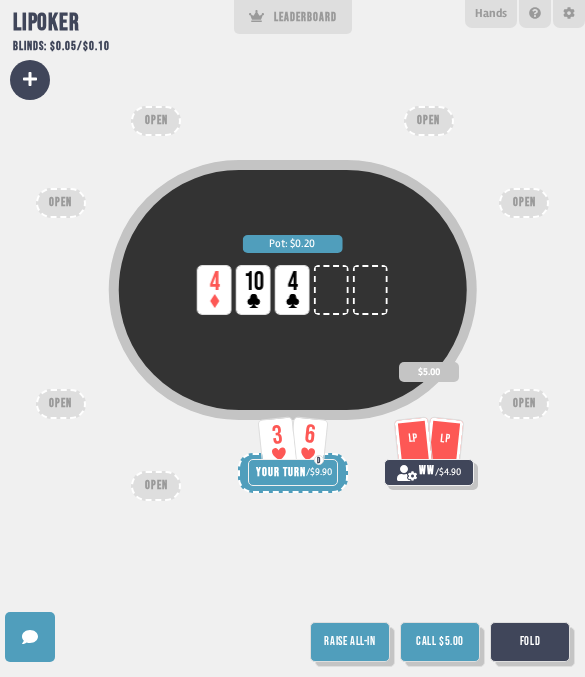 click on "Fold" at bounding box center (530, 642) 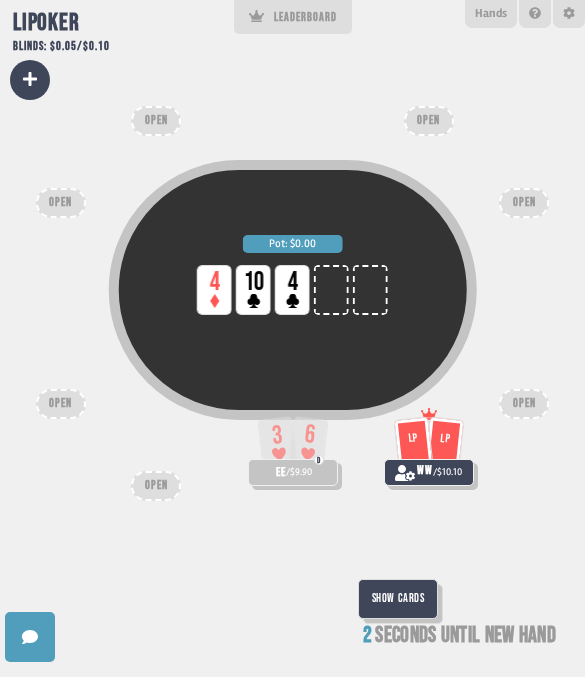 click on "Show Cards" at bounding box center (398, 599) 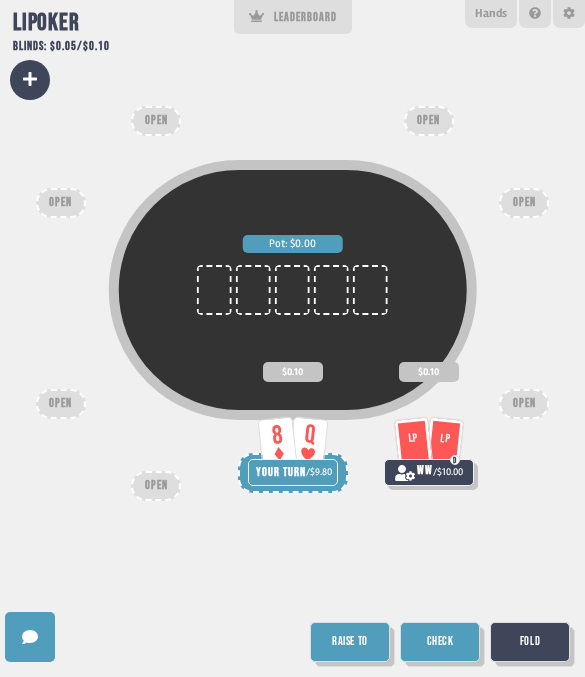click on "Check" at bounding box center (440, 642) 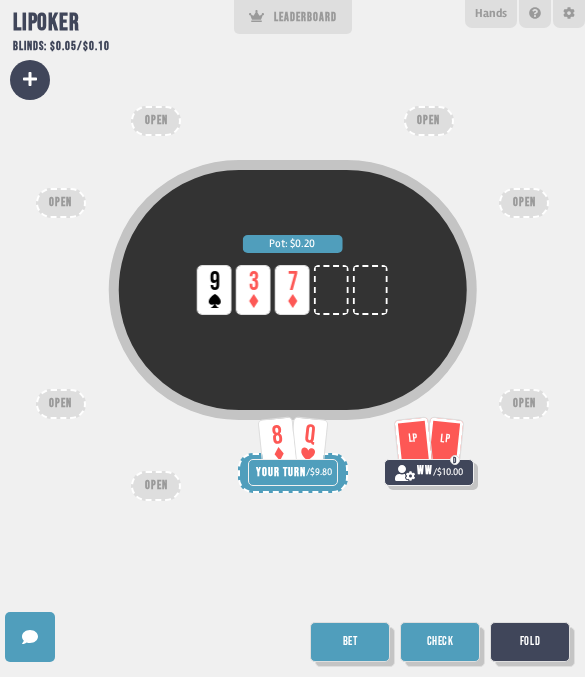 click on "Check" at bounding box center [440, 642] 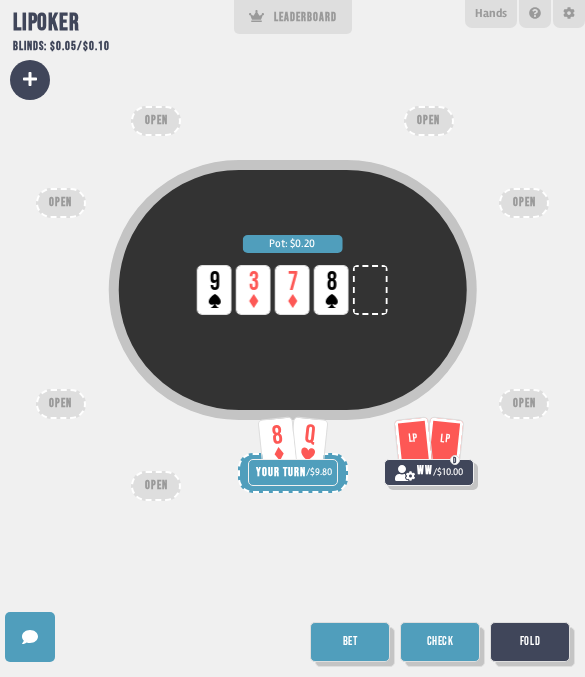 click on "Bet" at bounding box center (350, 642) 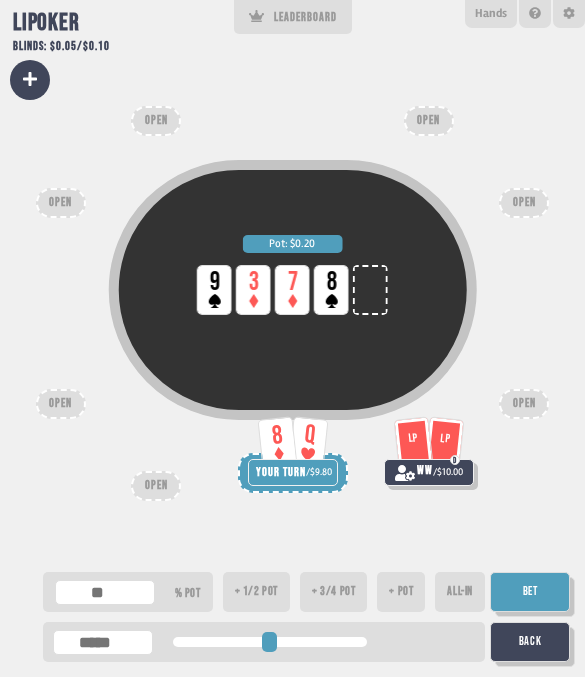 type on "***" 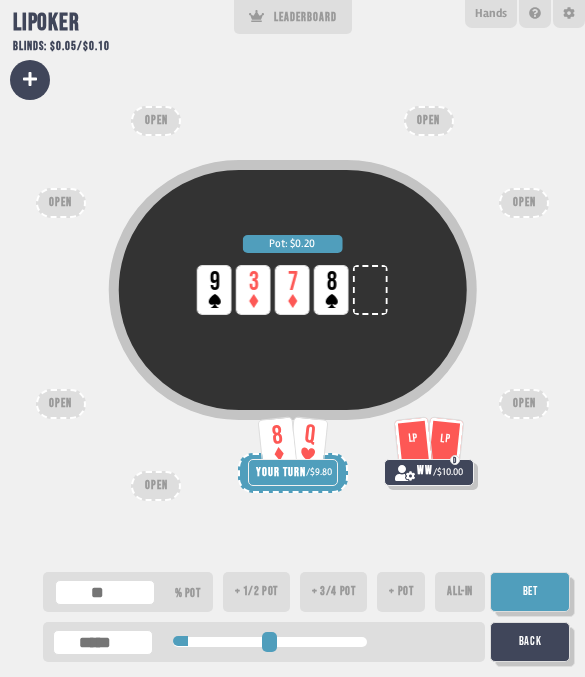 type on "***" 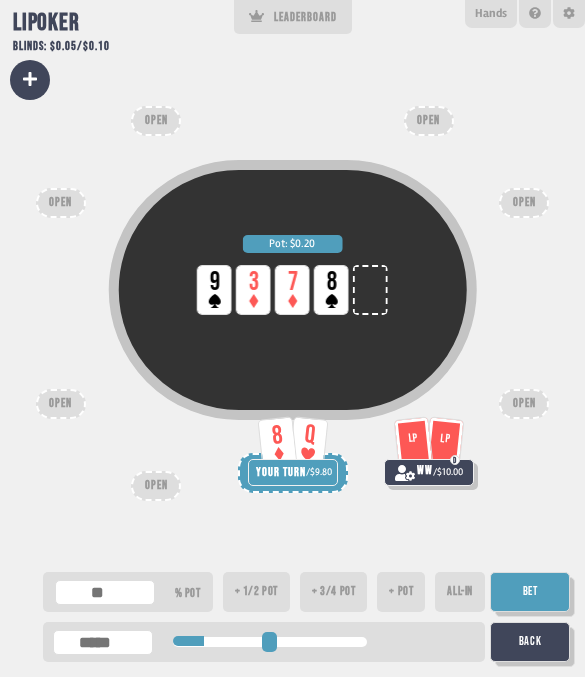type on "***" 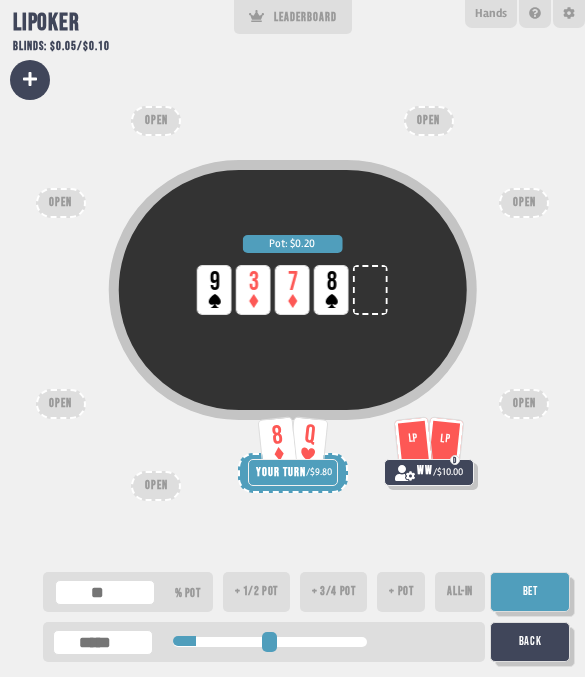 type on "***" 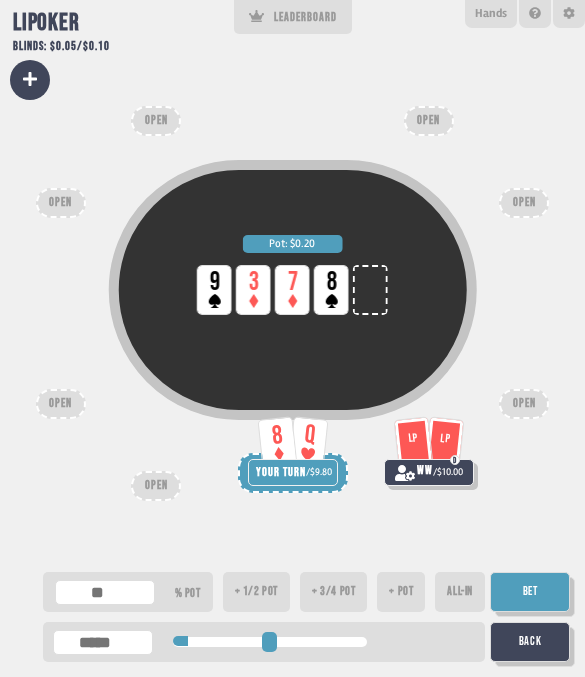 type on "**" 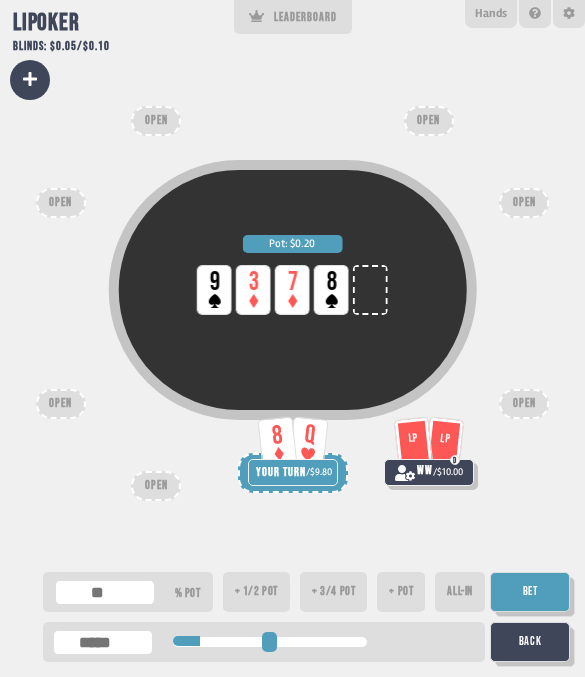 type on "***" 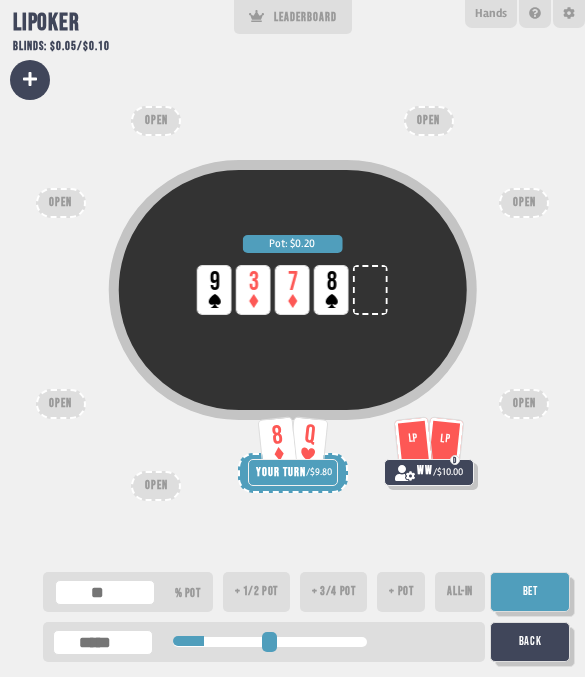 type on "***" 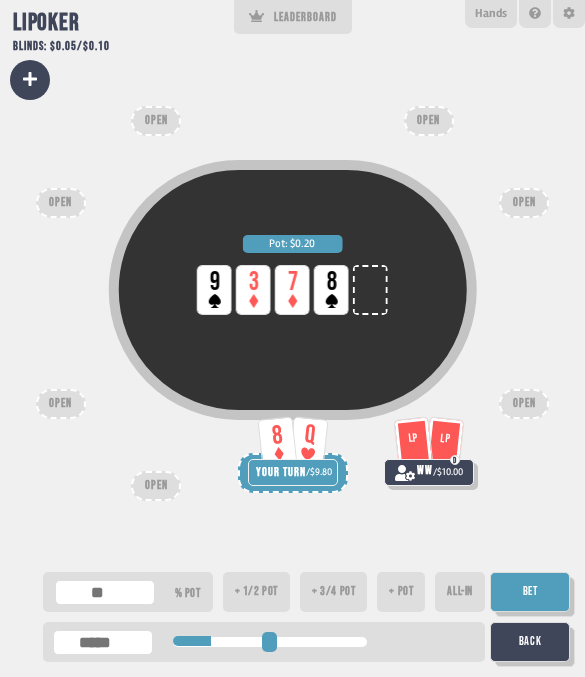 type on "****" 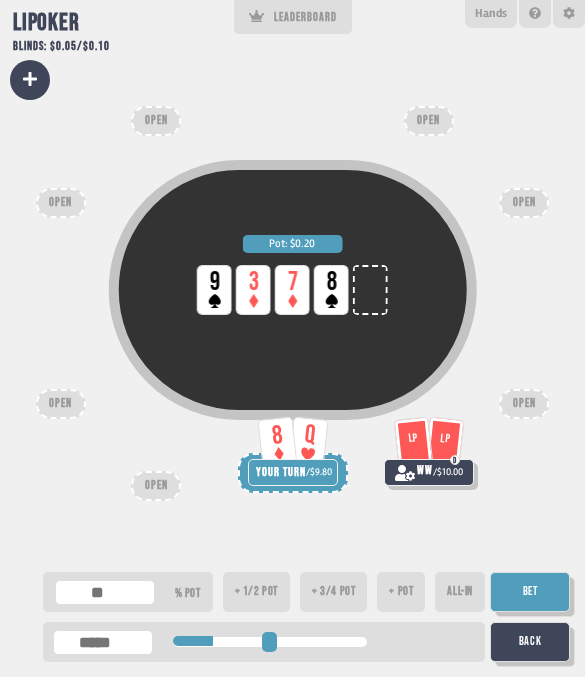 type on "****" 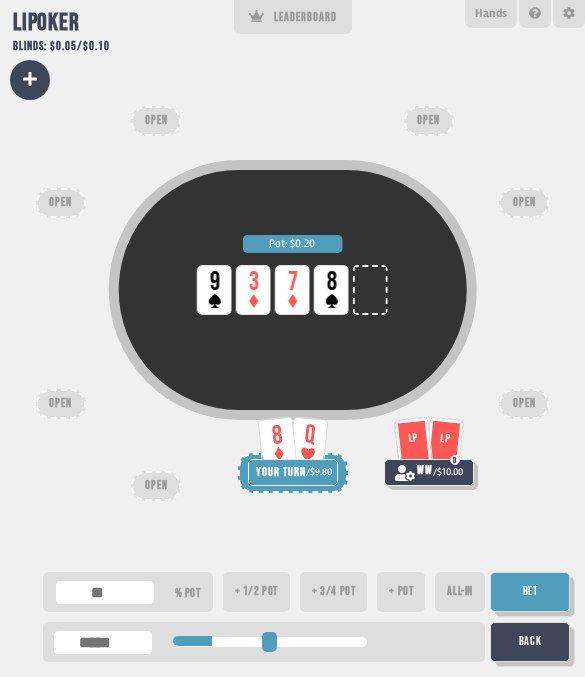 type on "****" 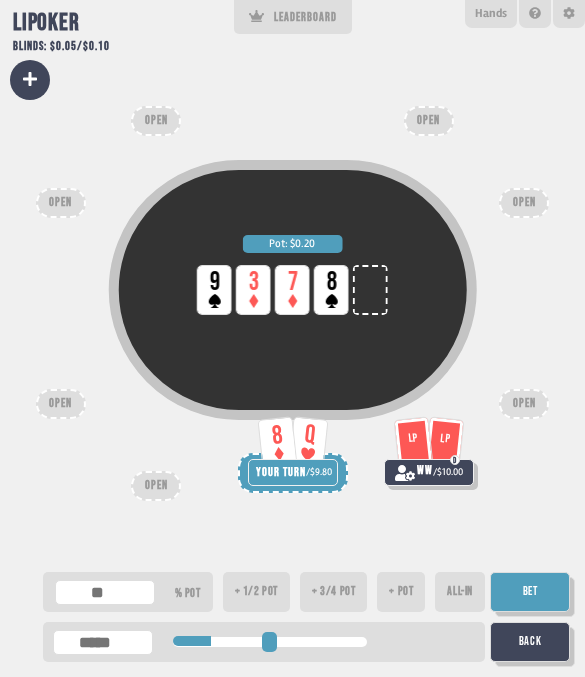 type on "***" 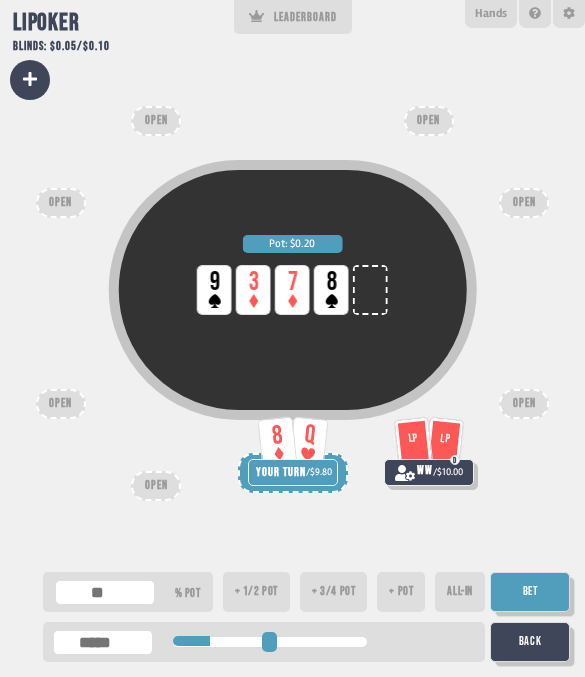 type on "***" 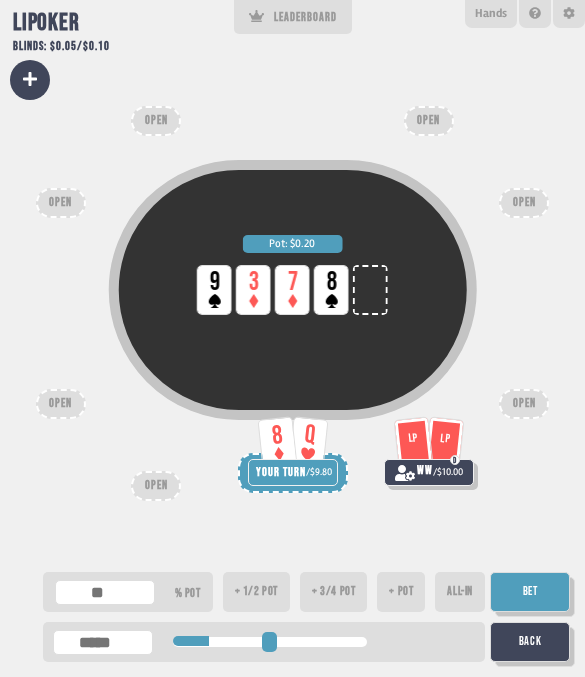 type on "***" 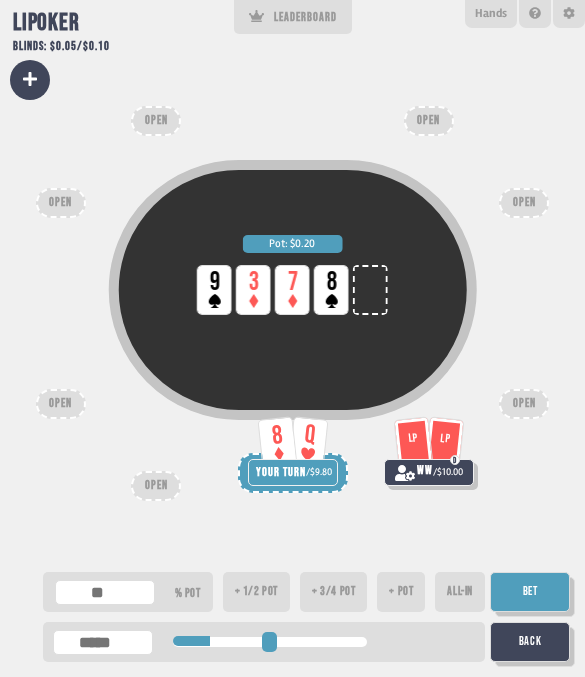 type on "***" 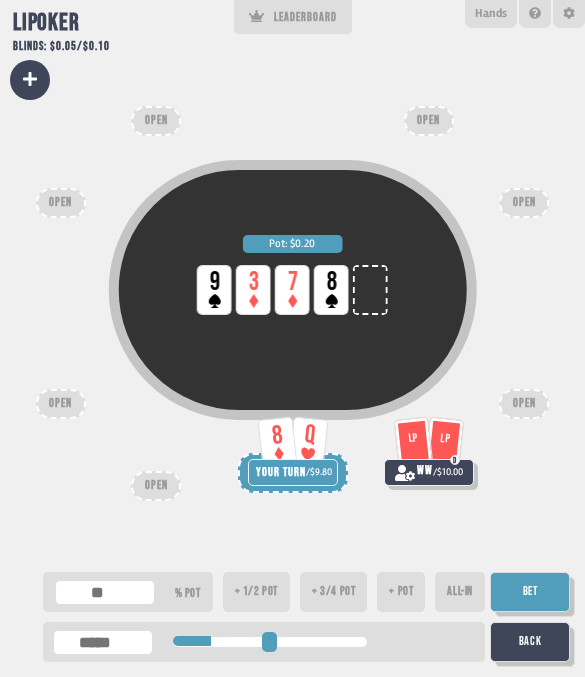 click on "Bet" at bounding box center [530, 592] 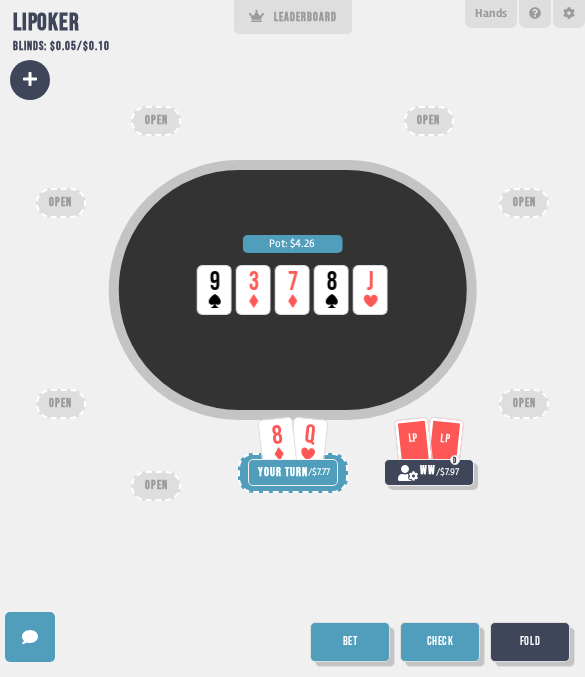 click on "Bet" at bounding box center [350, 642] 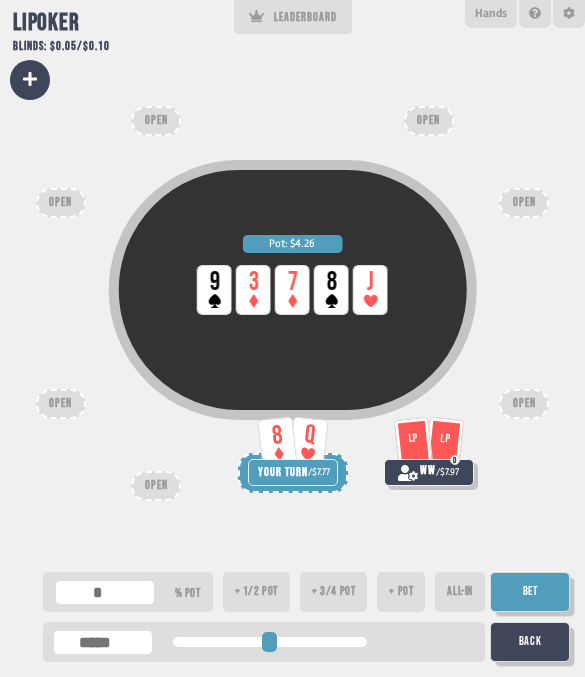 type on "*" 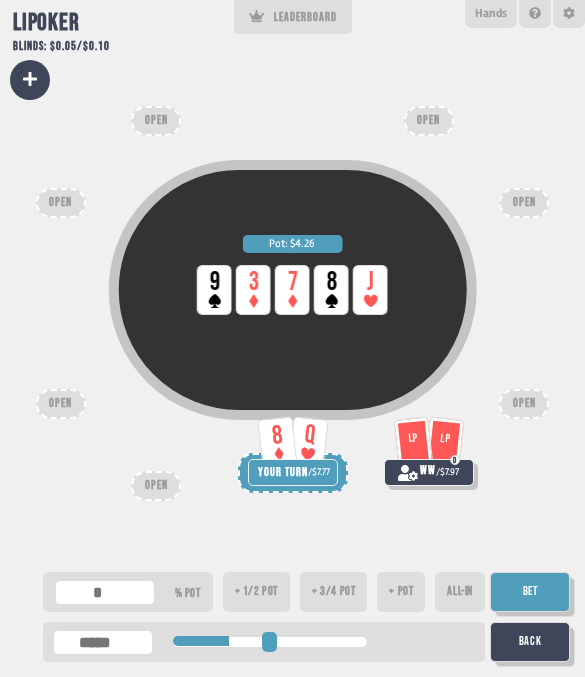 type on "**" 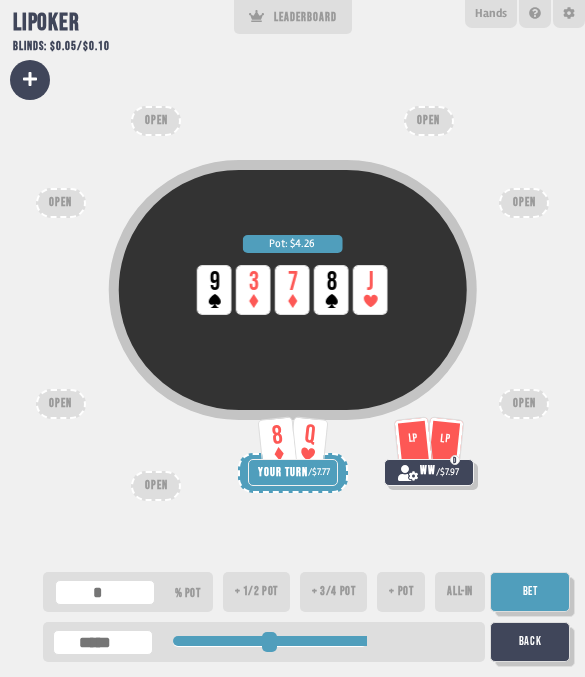 click on "ALL-IN" at bounding box center [460, 592] 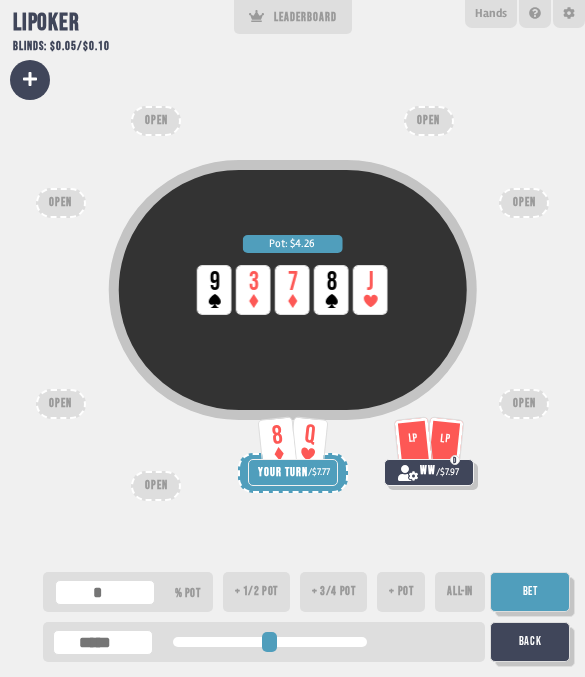 click on "ALL-IN" at bounding box center (460, 592) 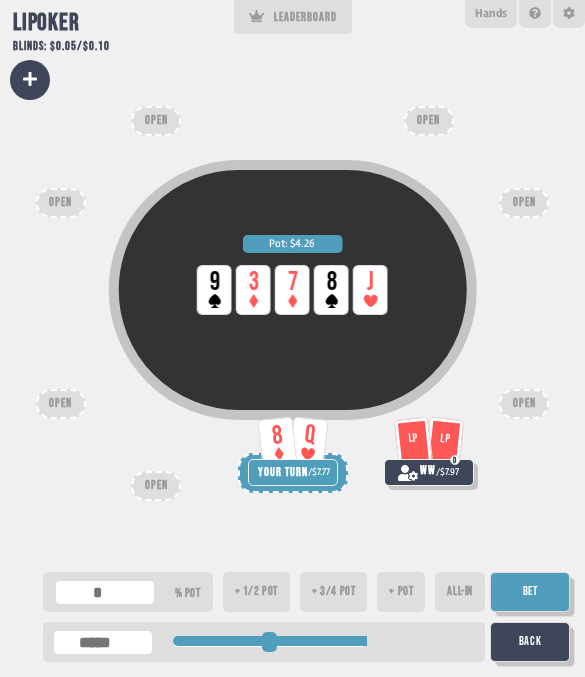 click on "Bet" at bounding box center [530, 592] 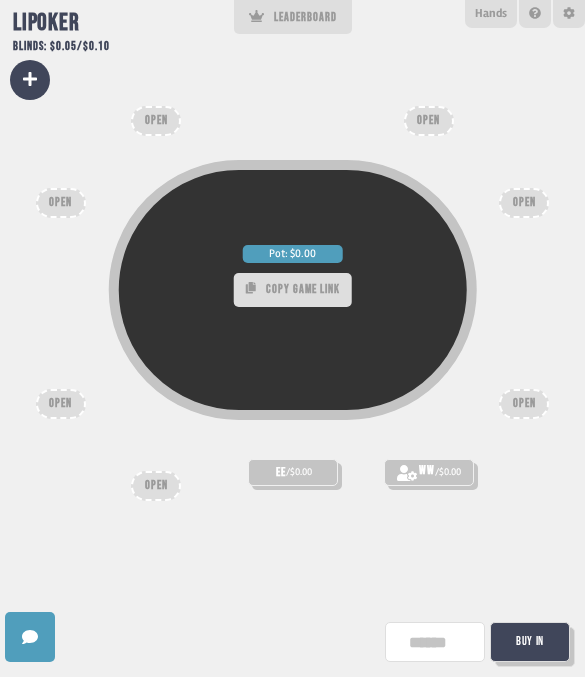 click at bounding box center [435, 642] 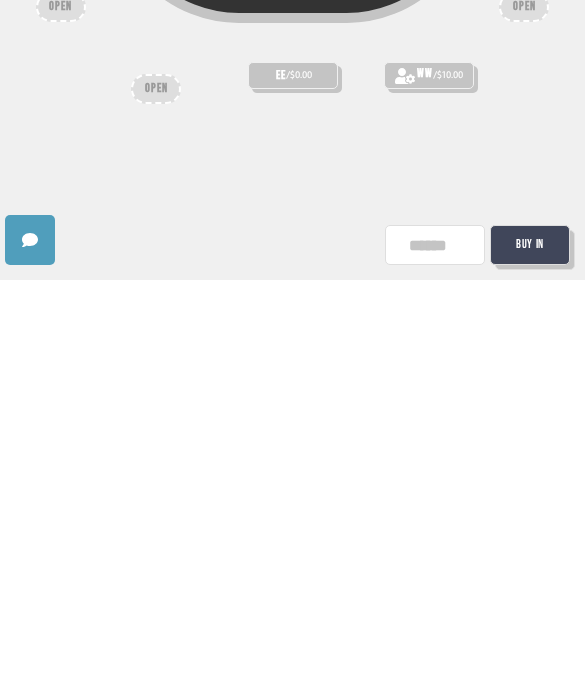 click on "Buy In" at bounding box center (530, 642) 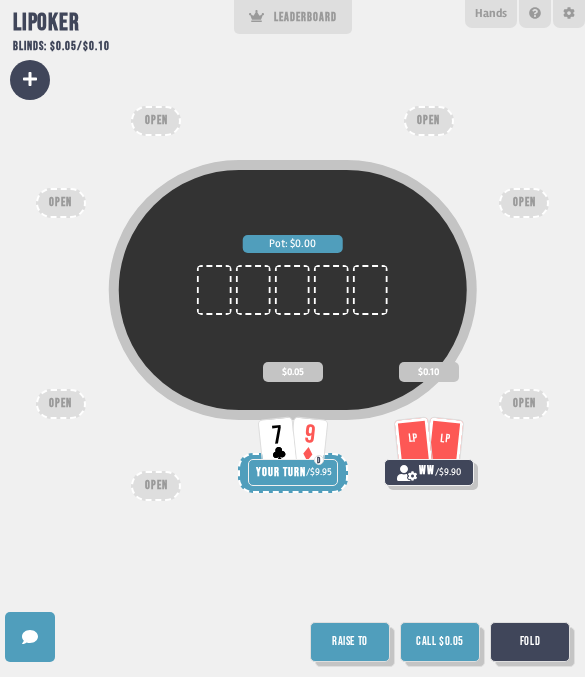 click on "Call $0.05" at bounding box center [440, 642] 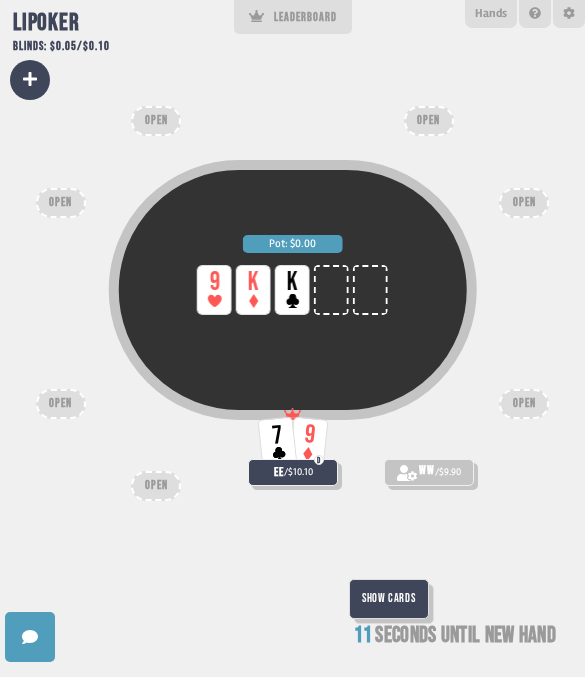 click on "Show Cards" at bounding box center (389, 599) 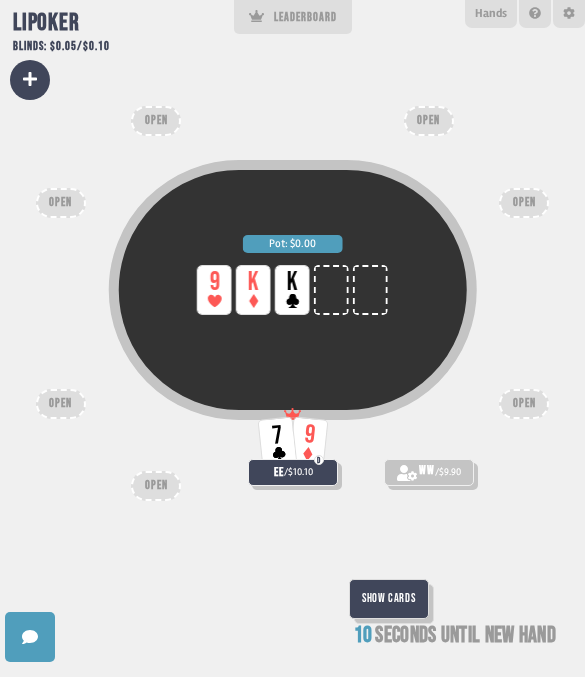 click on "Show Cards" at bounding box center [389, 599] 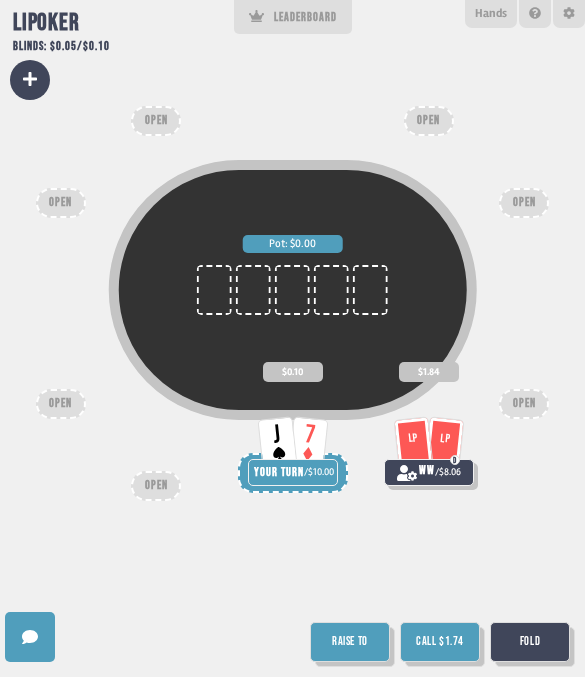 click on "Call $1.74" at bounding box center [440, 642] 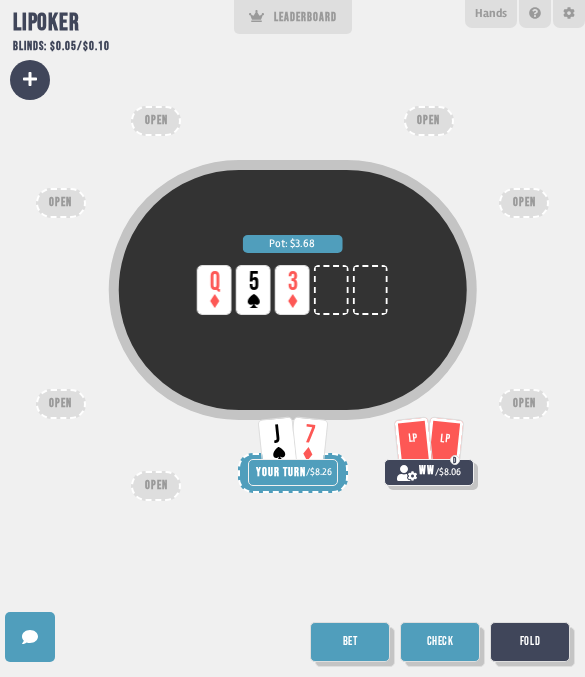 click on "Check" at bounding box center [440, 642] 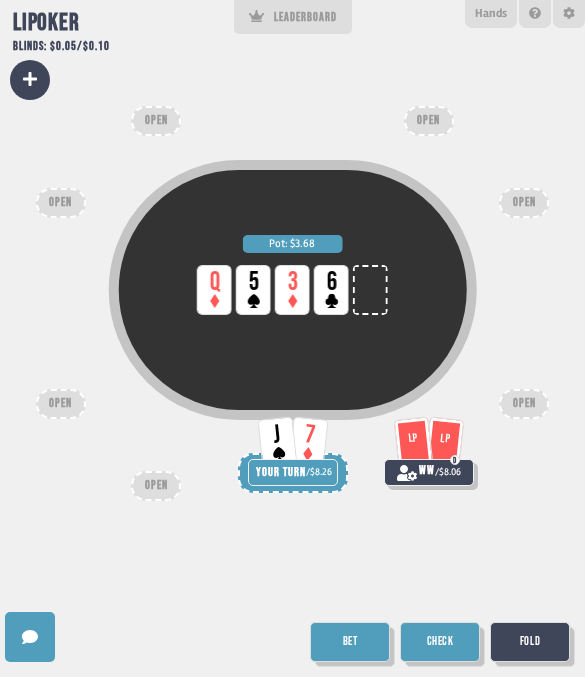 click on "Check" at bounding box center [440, 642] 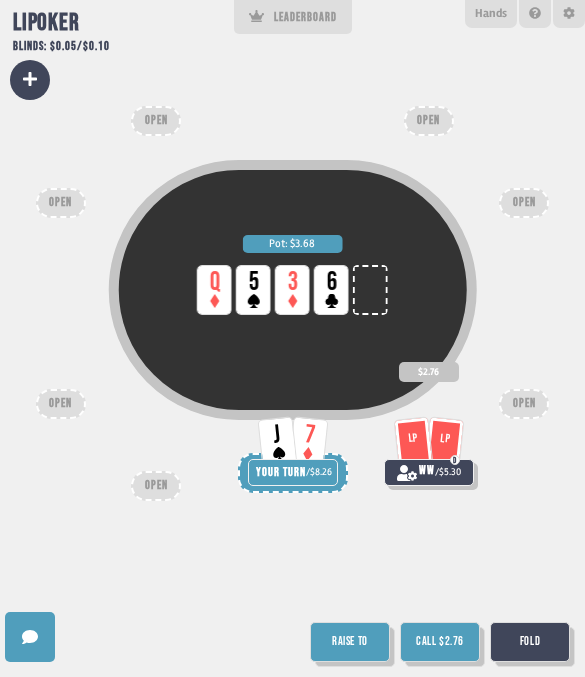 click on "Call $2.76" at bounding box center (440, 642) 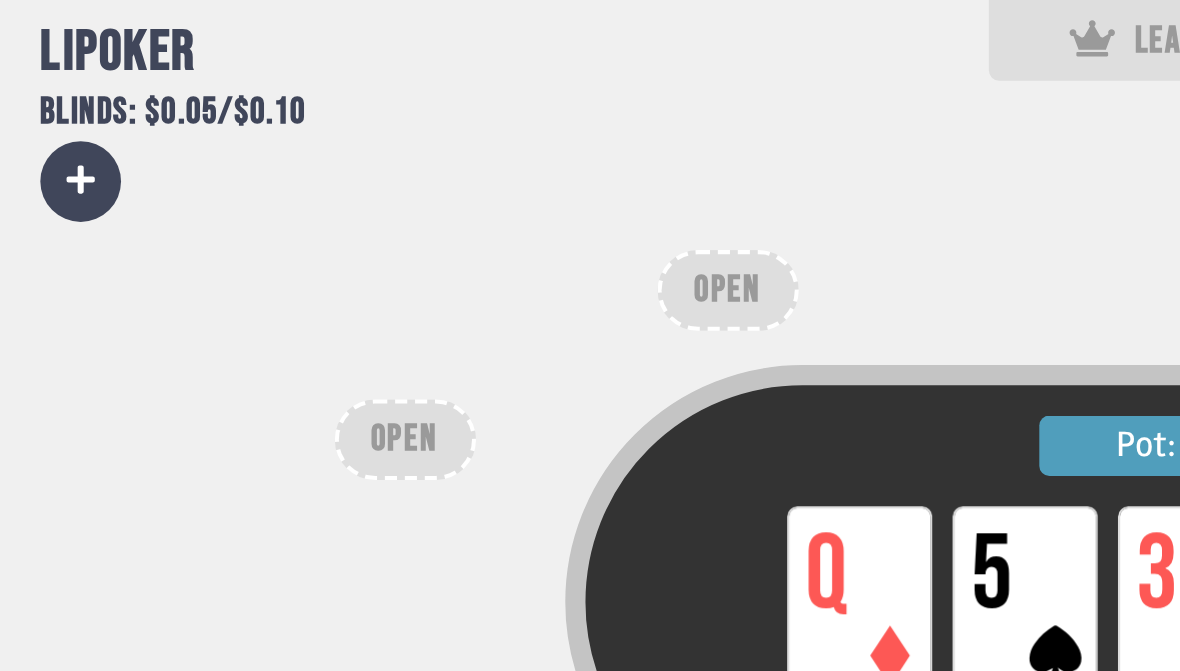 scroll, scrollTop: 1809, scrollLeft: 0, axis: vertical 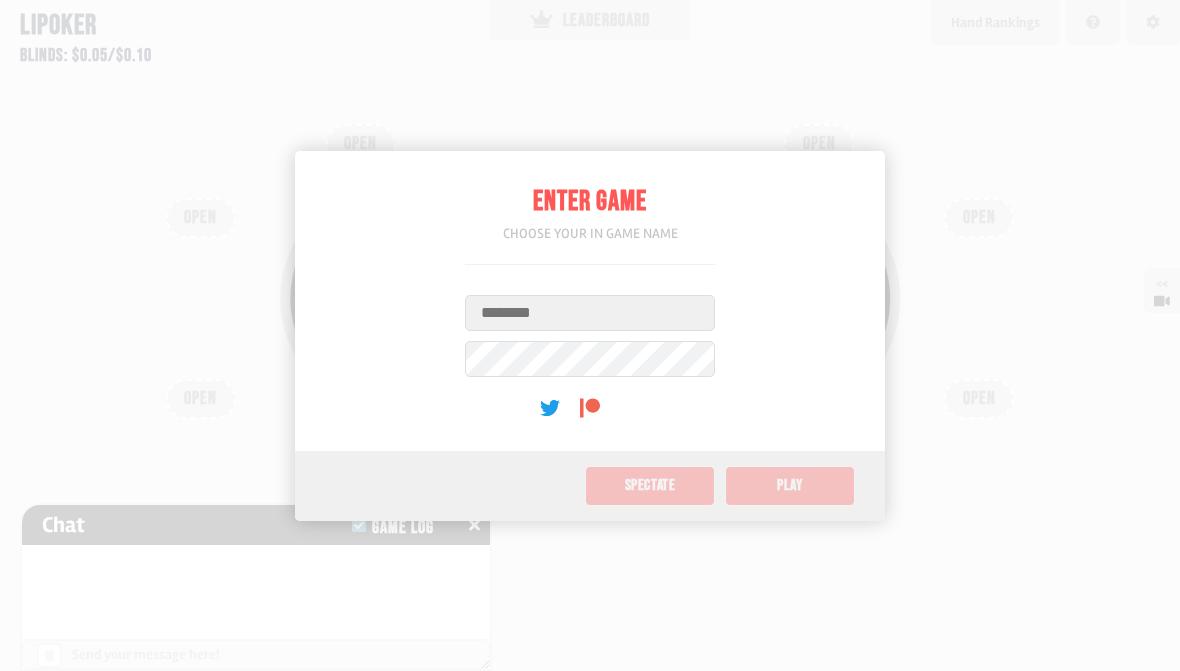 click at bounding box center [590, 335] 